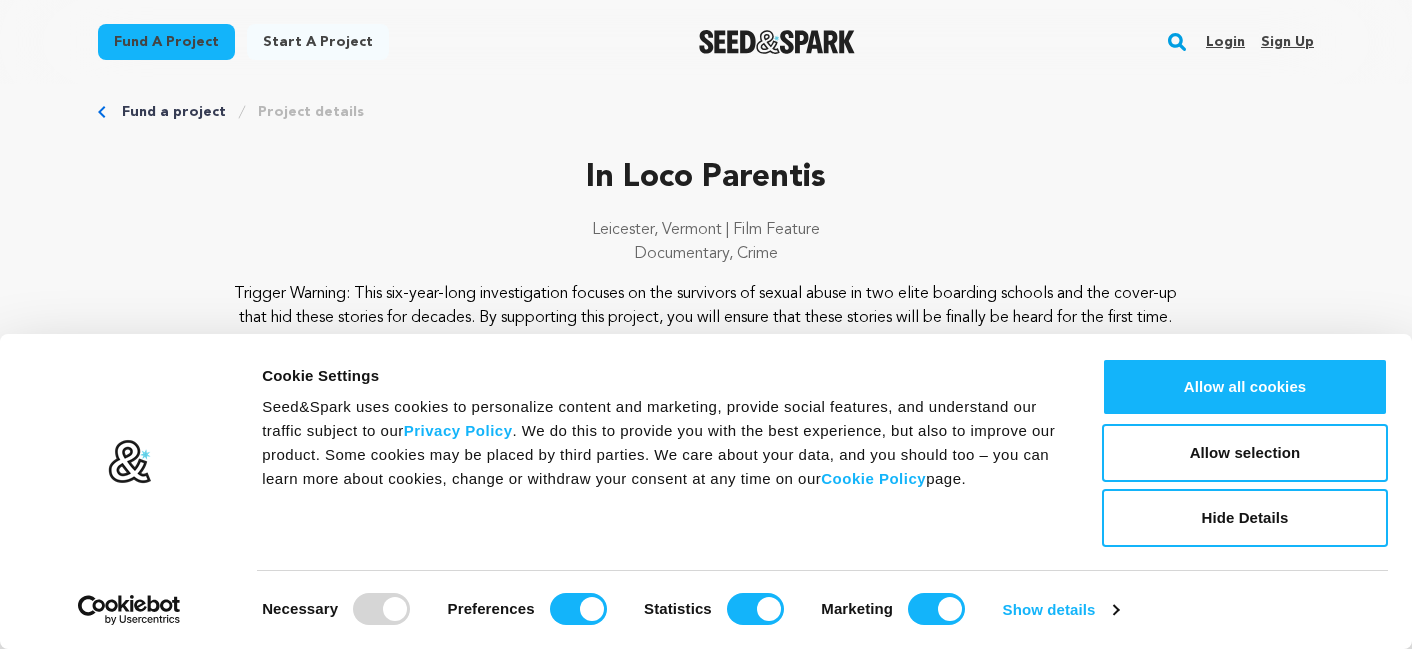 scroll, scrollTop: 28, scrollLeft: 0, axis: vertical 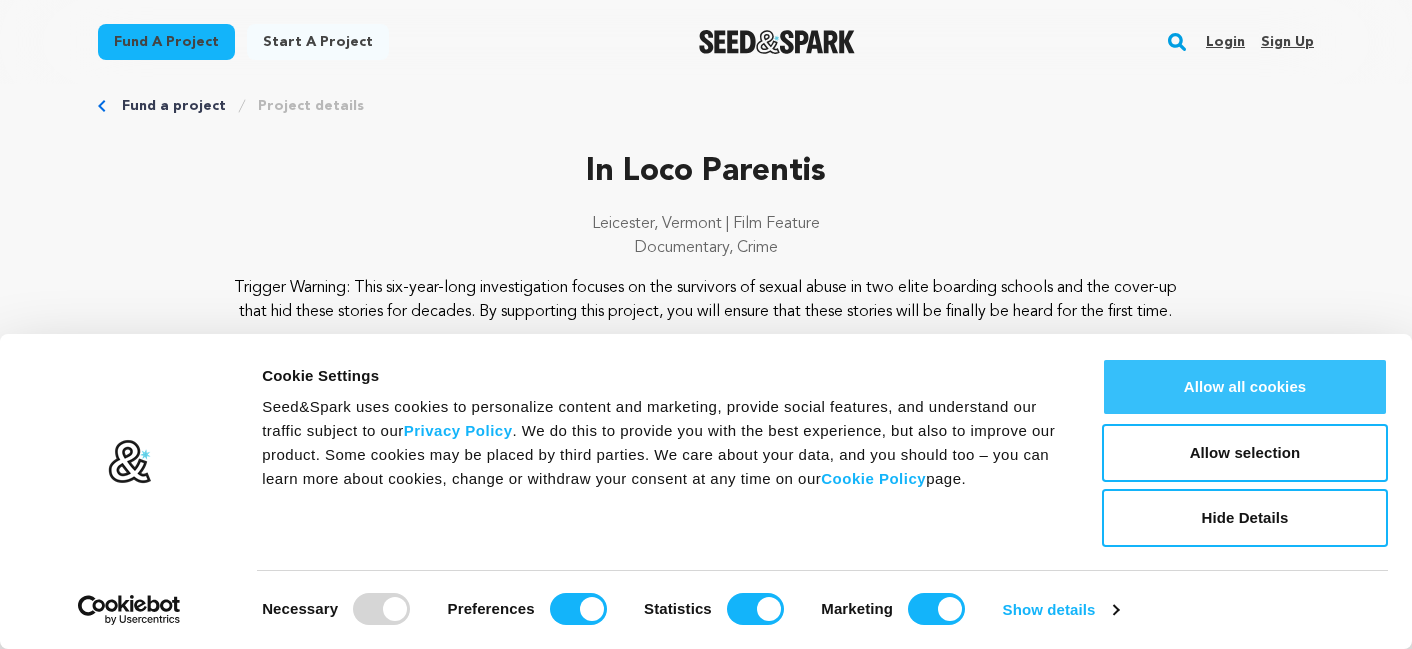 click on "Allow all cookies" at bounding box center (1245, 387) 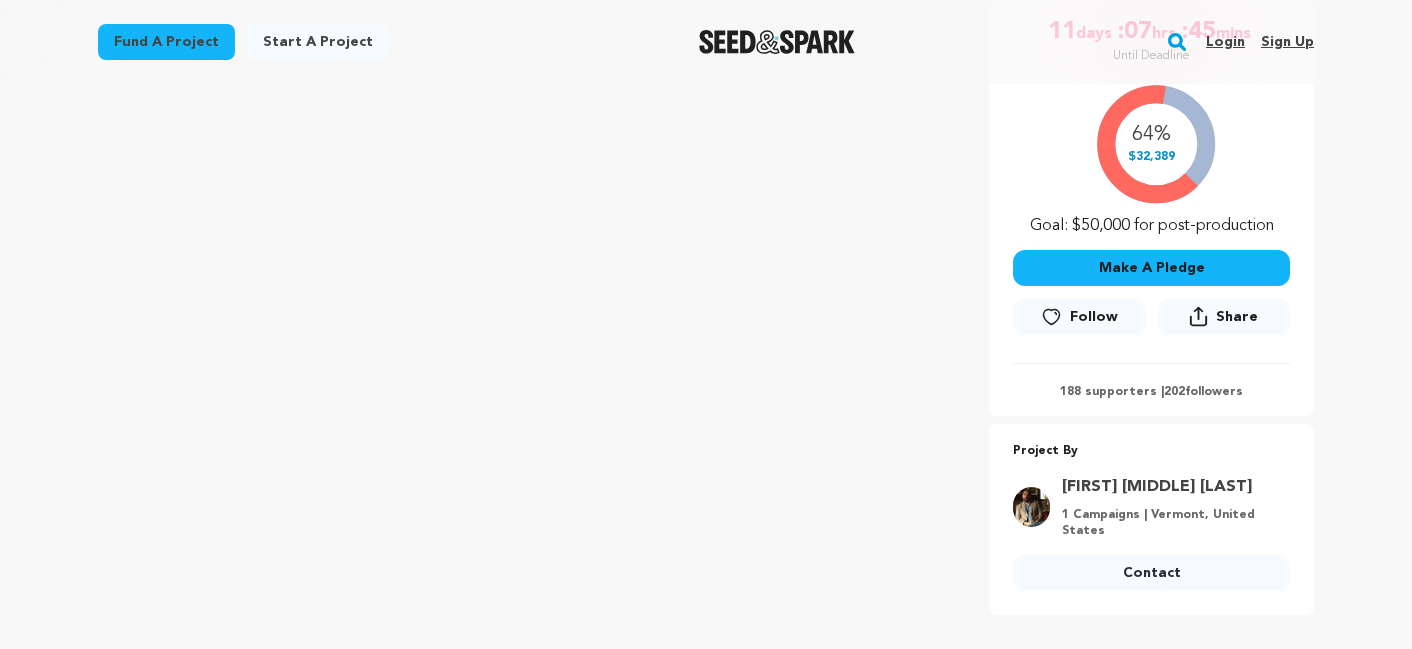 scroll, scrollTop: 389, scrollLeft: 0, axis: vertical 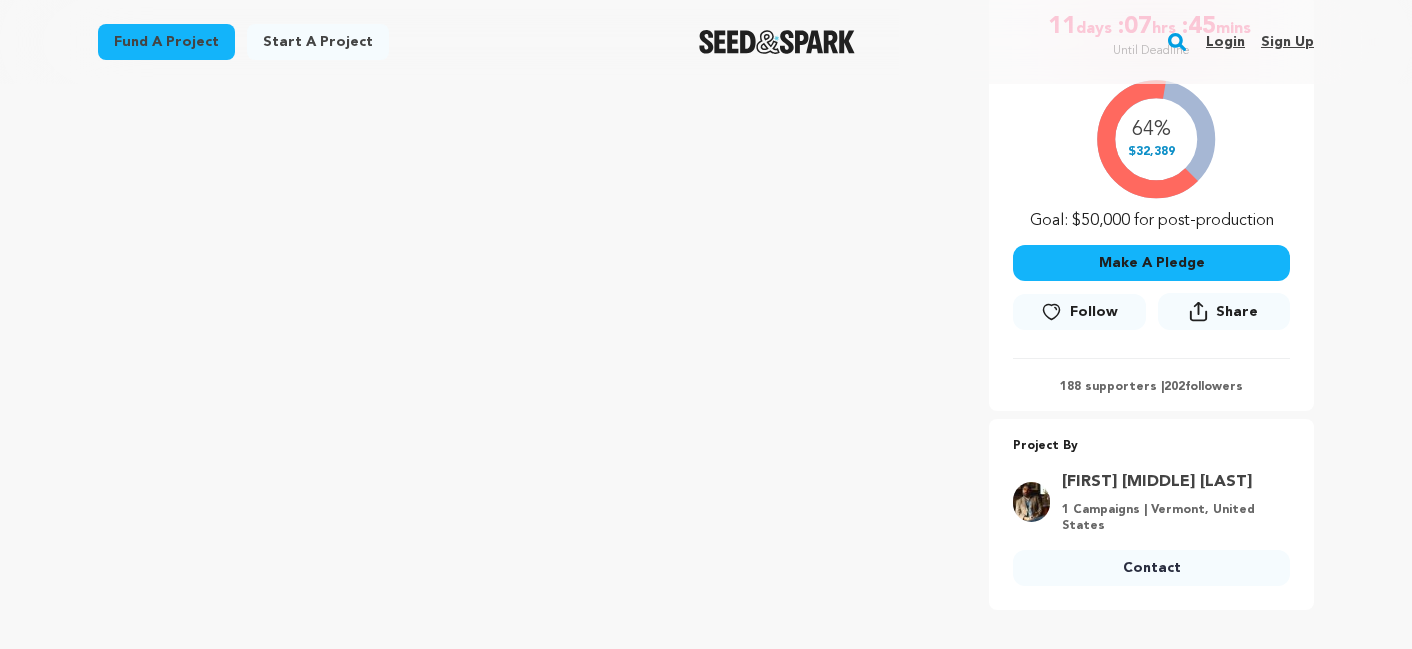 click on "Make A Pledge" at bounding box center (1151, 263) 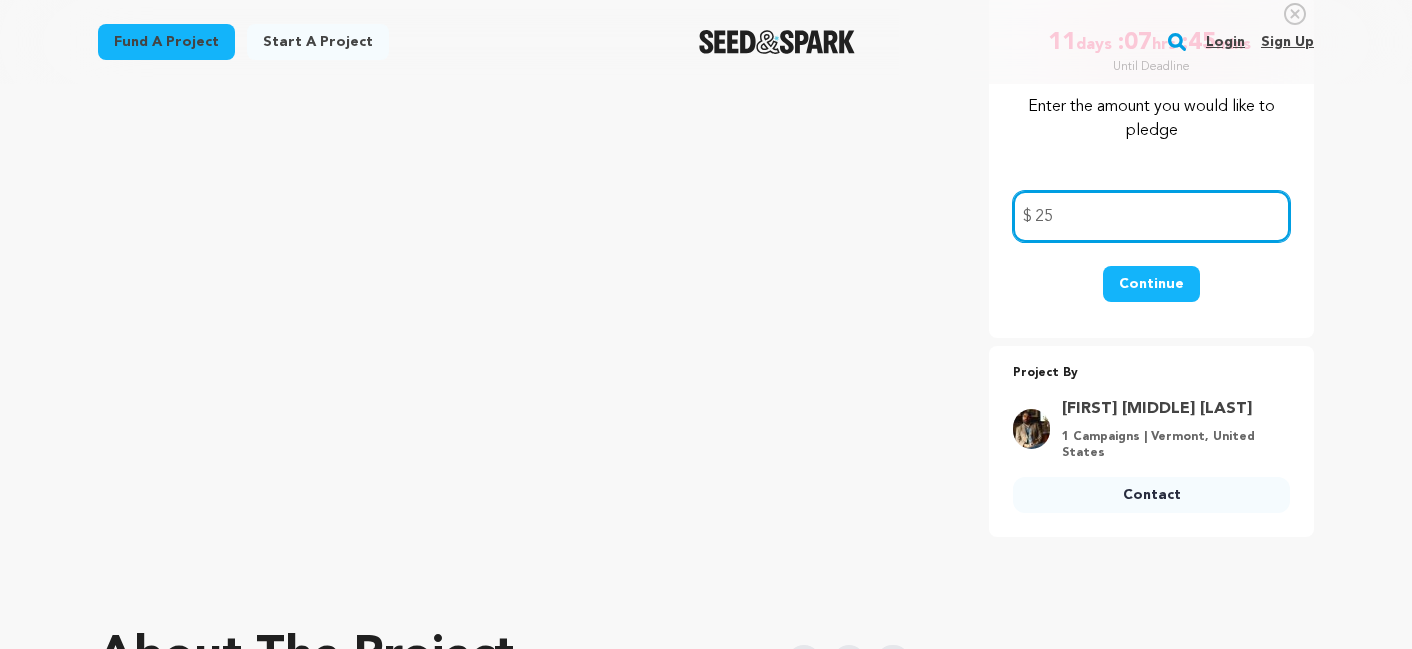 type on "25" 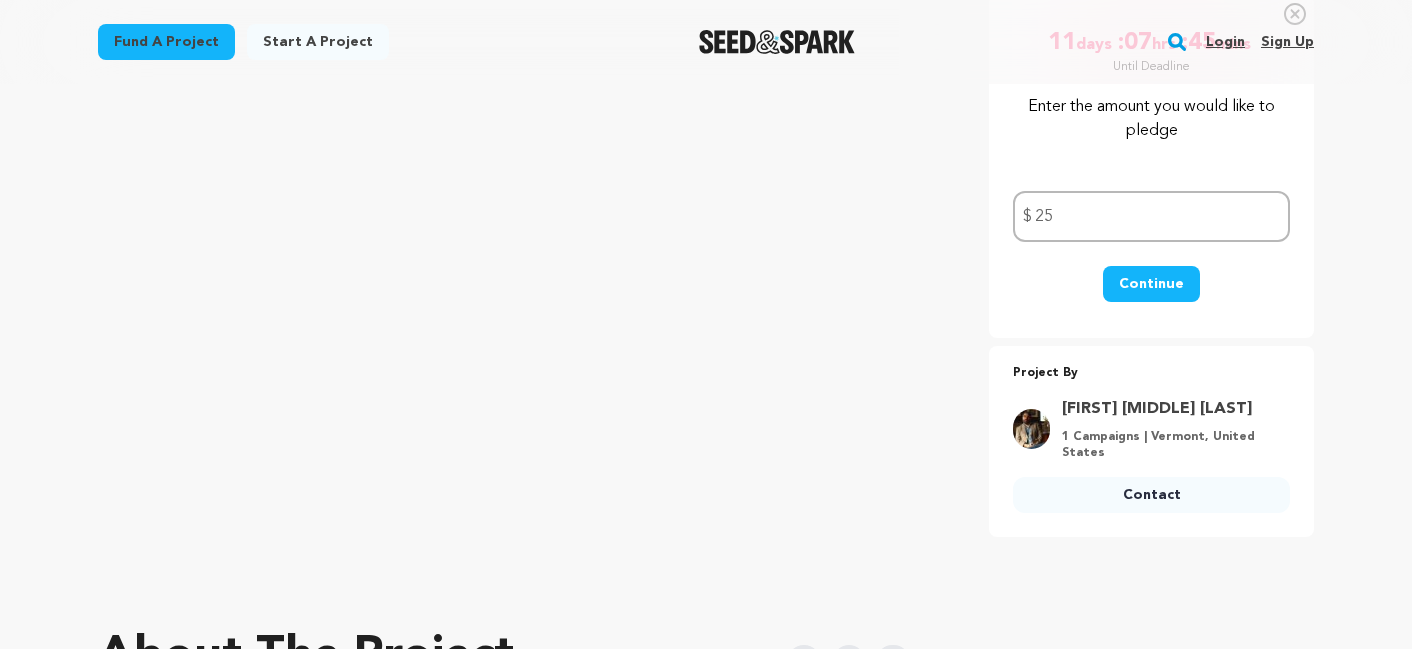 click on "Continue" at bounding box center (1151, 284) 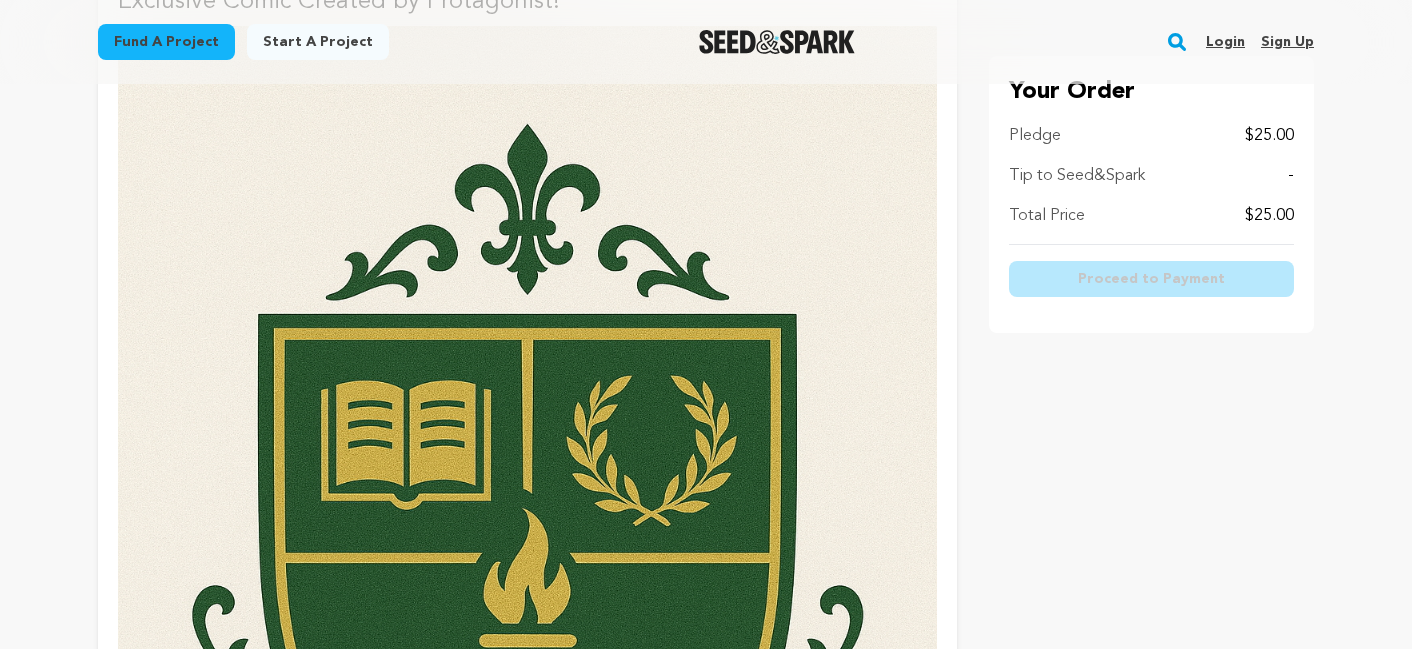 scroll, scrollTop: 429, scrollLeft: 0, axis: vertical 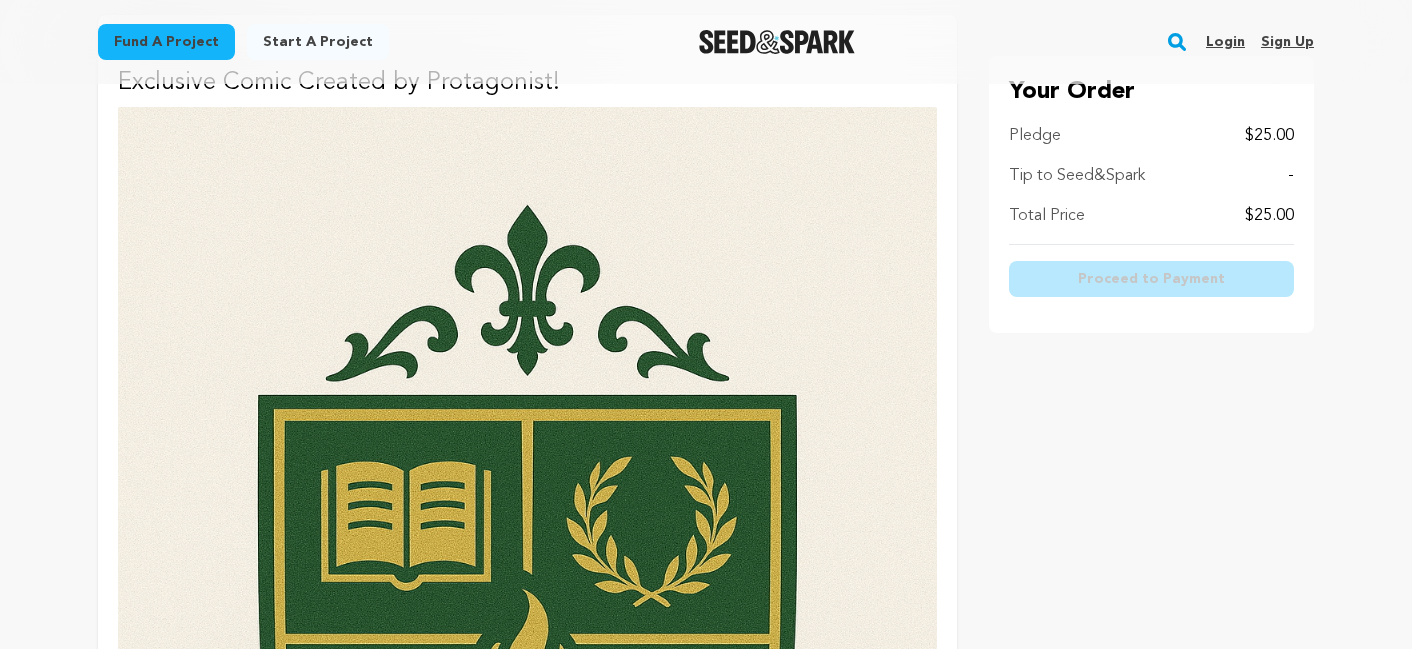 click at bounding box center (527, 721) 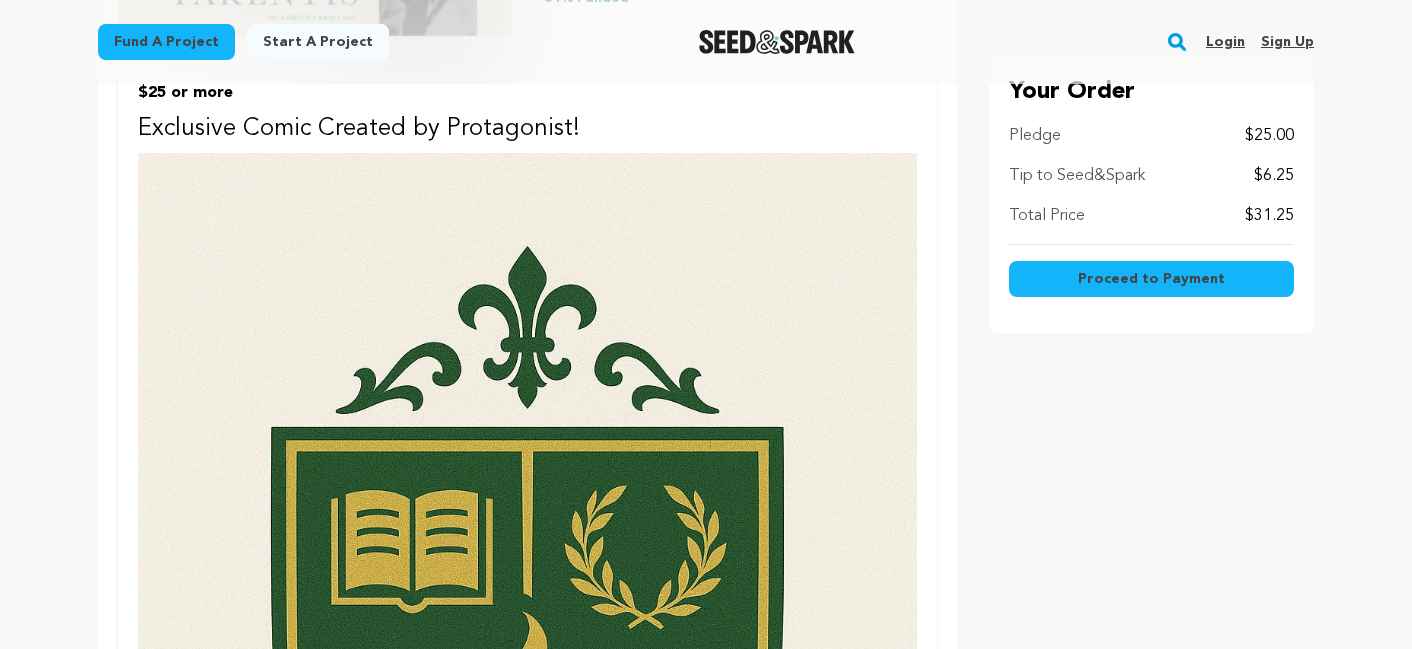 scroll, scrollTop: 597, scrollLeft: 0, axis: vertical 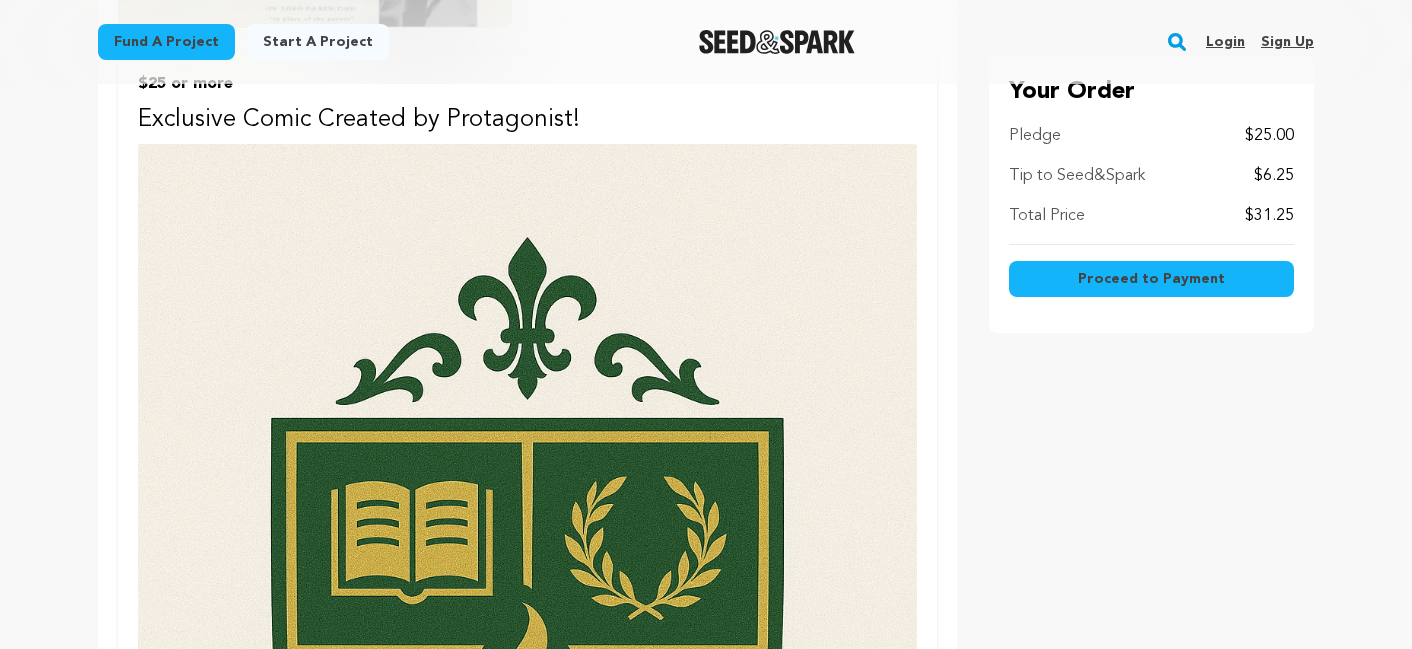 click on "Proceed to Payment" at bounding box center (1151, 279) 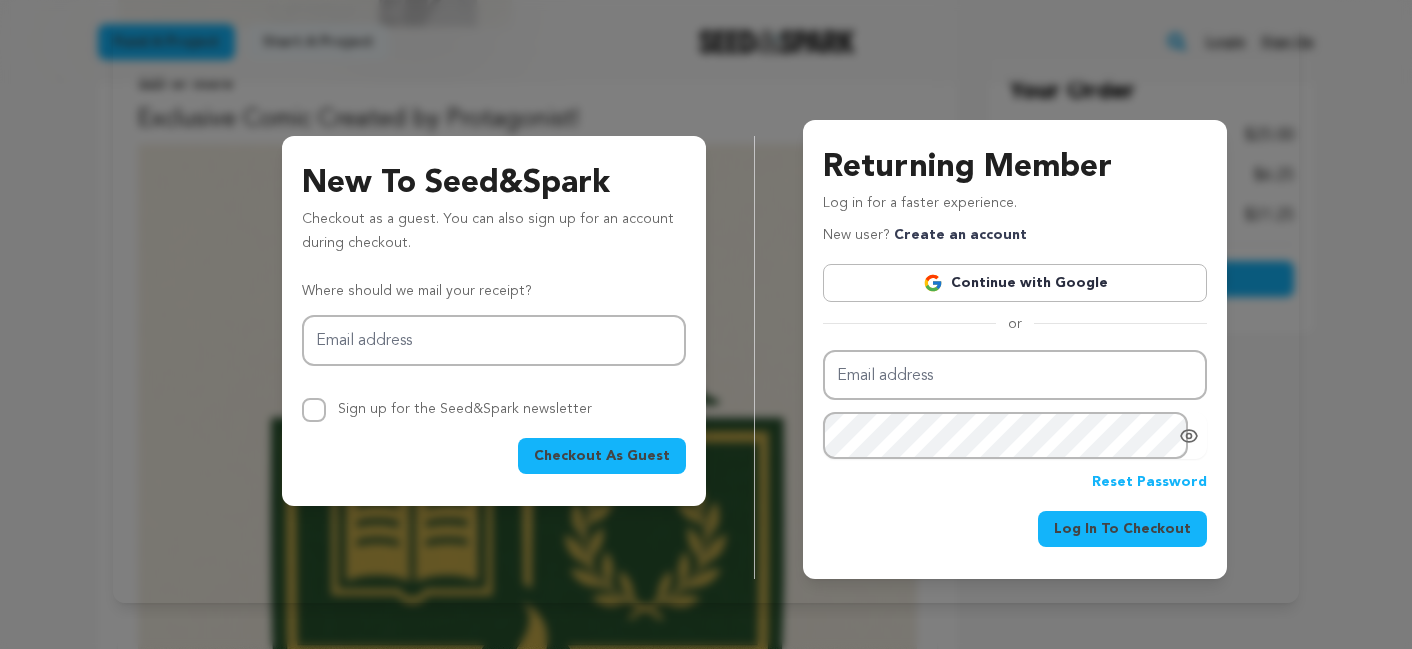click on "Continue with Google" at bounding box center [1015, 283] 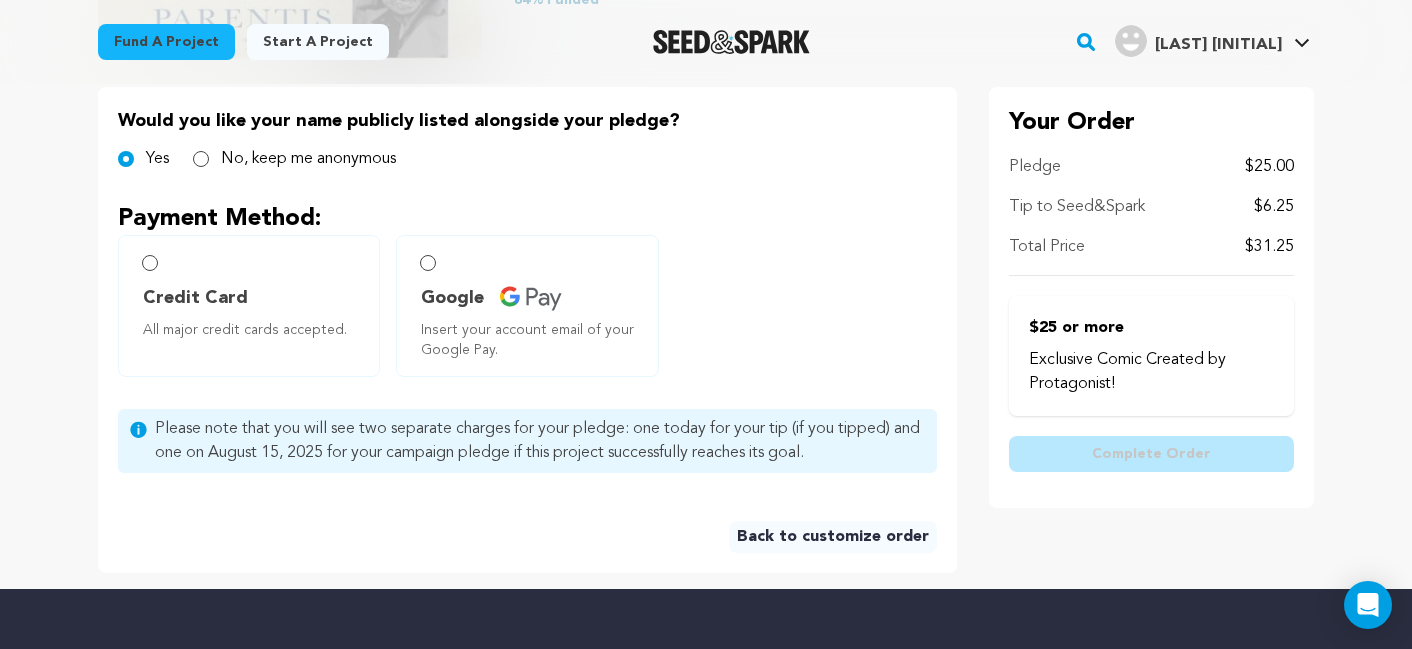 scroll, scrollTop: 425, scrollLeft: 0, axis: vertical 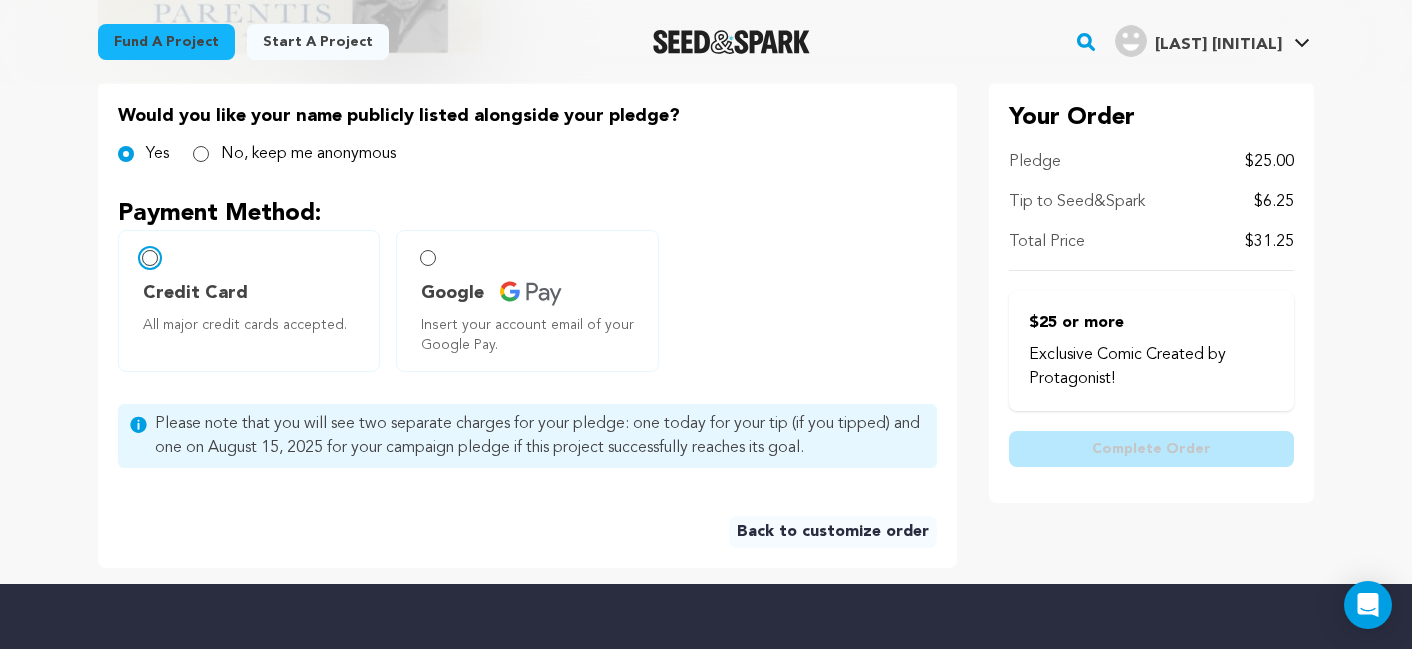 click on "Credit Card
All major credit cards accepted." at bounding box center [150, 258] 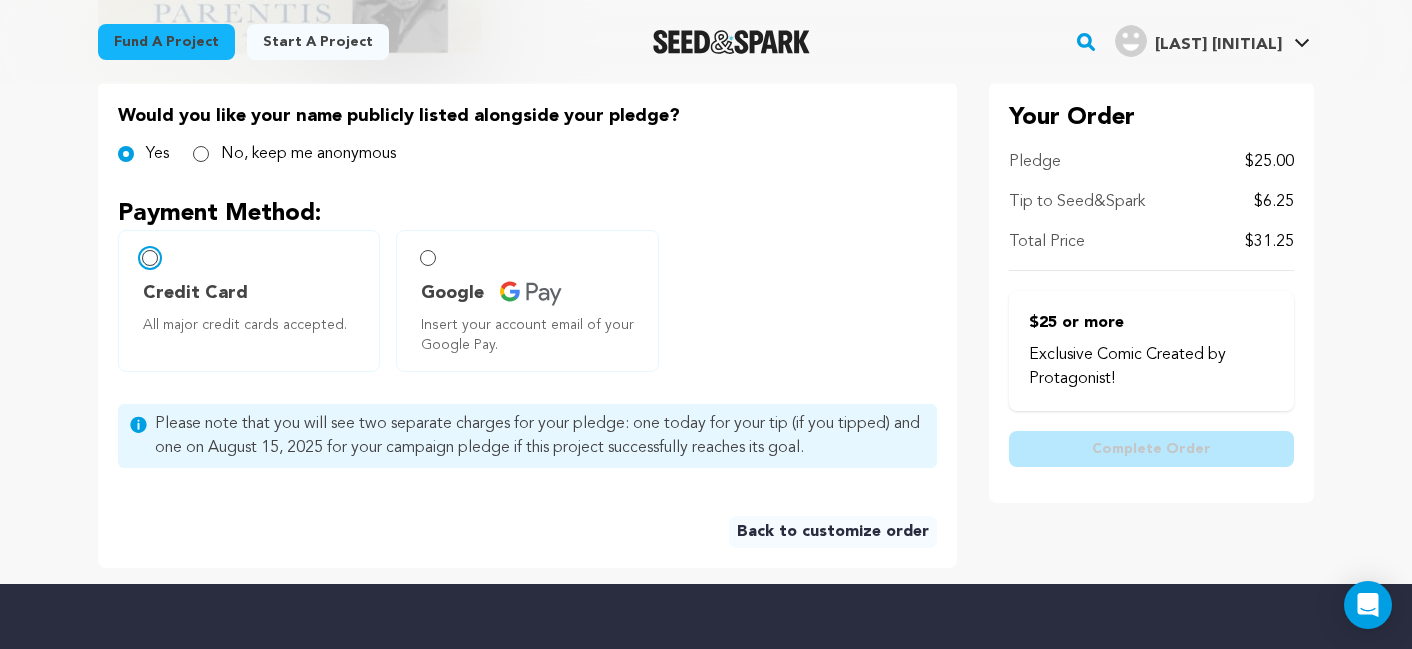 radio on "false" 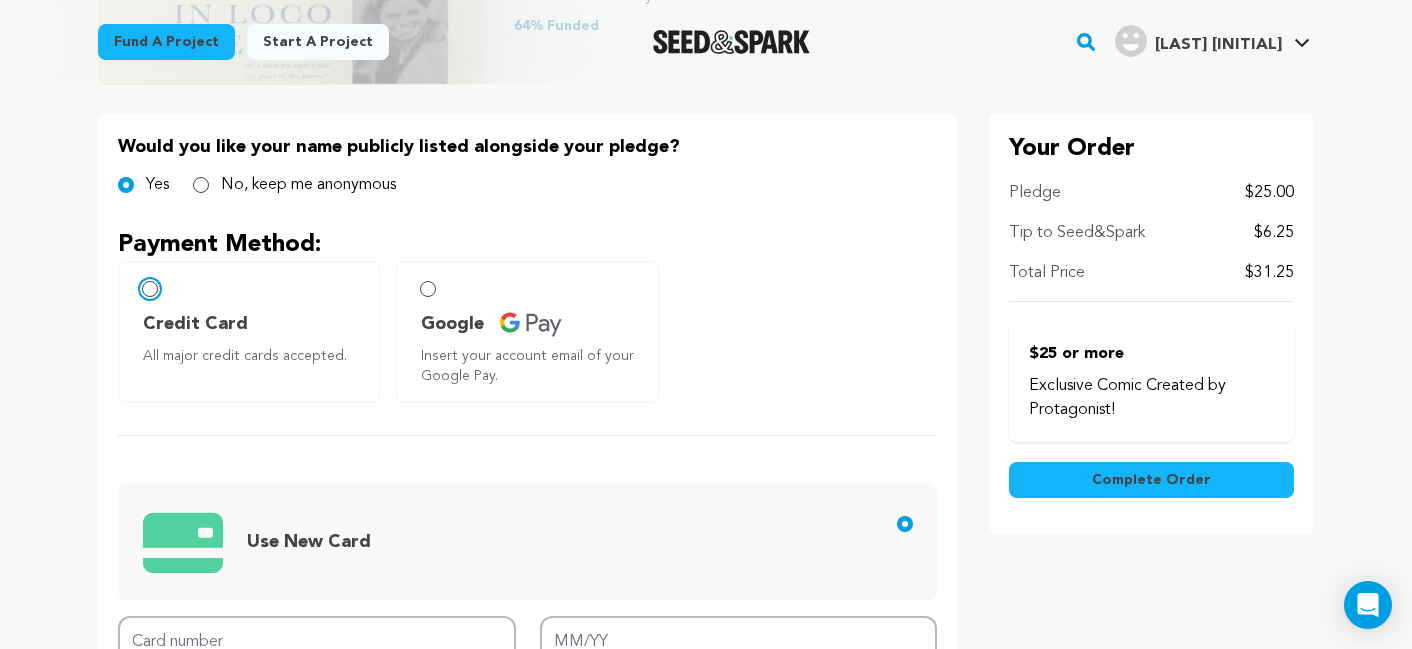 scroll, scrollTop: 396, scrollLeft: 0, axis: vertical 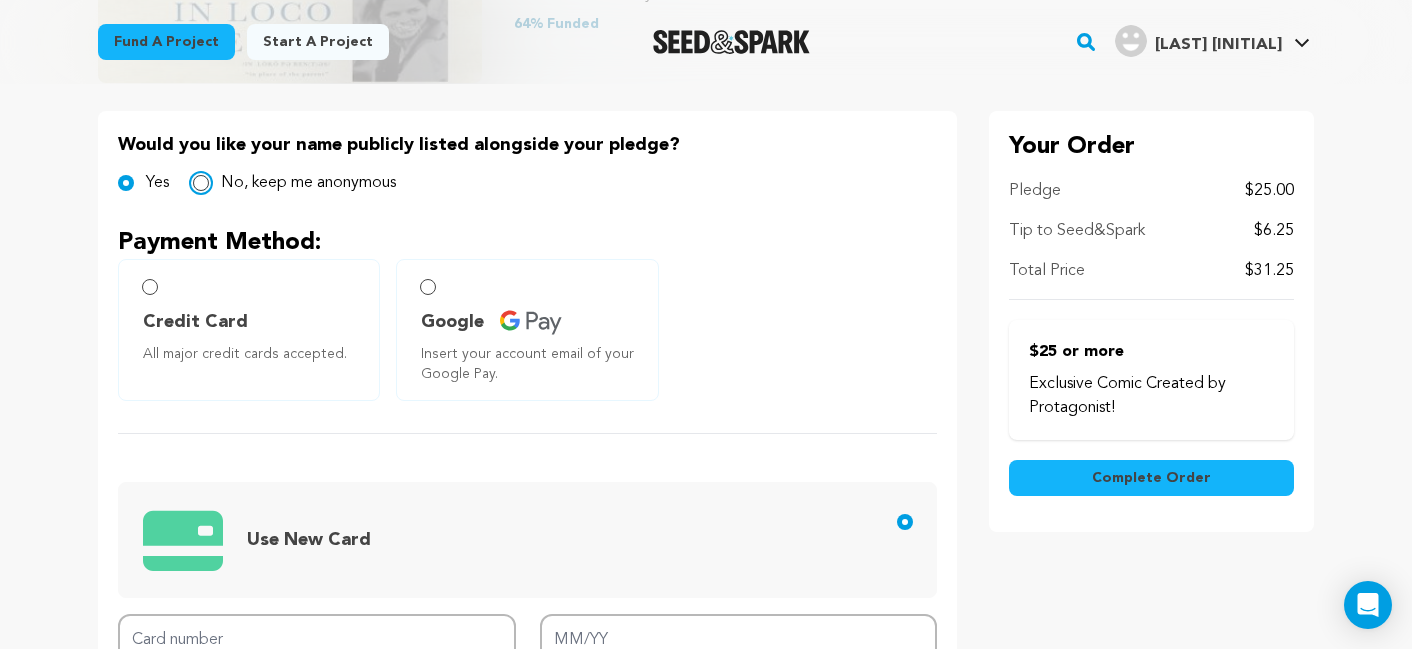 click on "No, keep me anonymous" at bounding box center (201, 183) 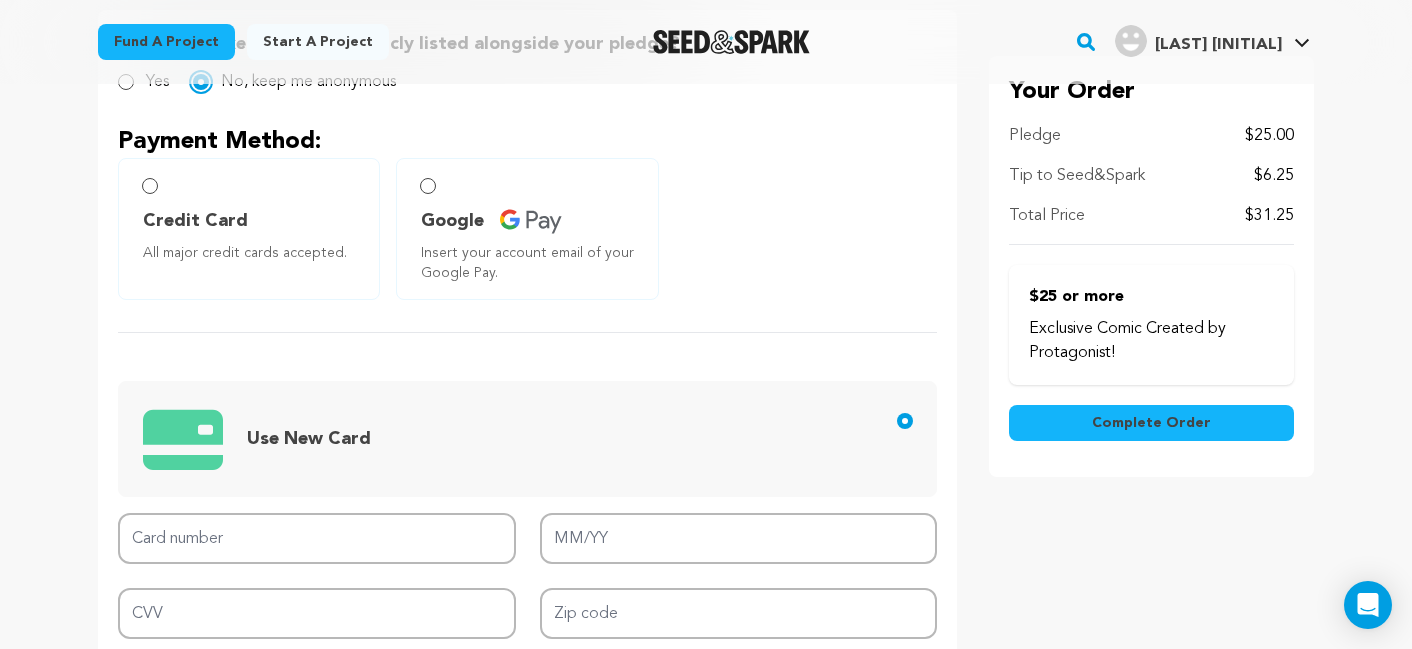 scroll, scrollTop: 537, scrollLeft: 0, axis: vertical 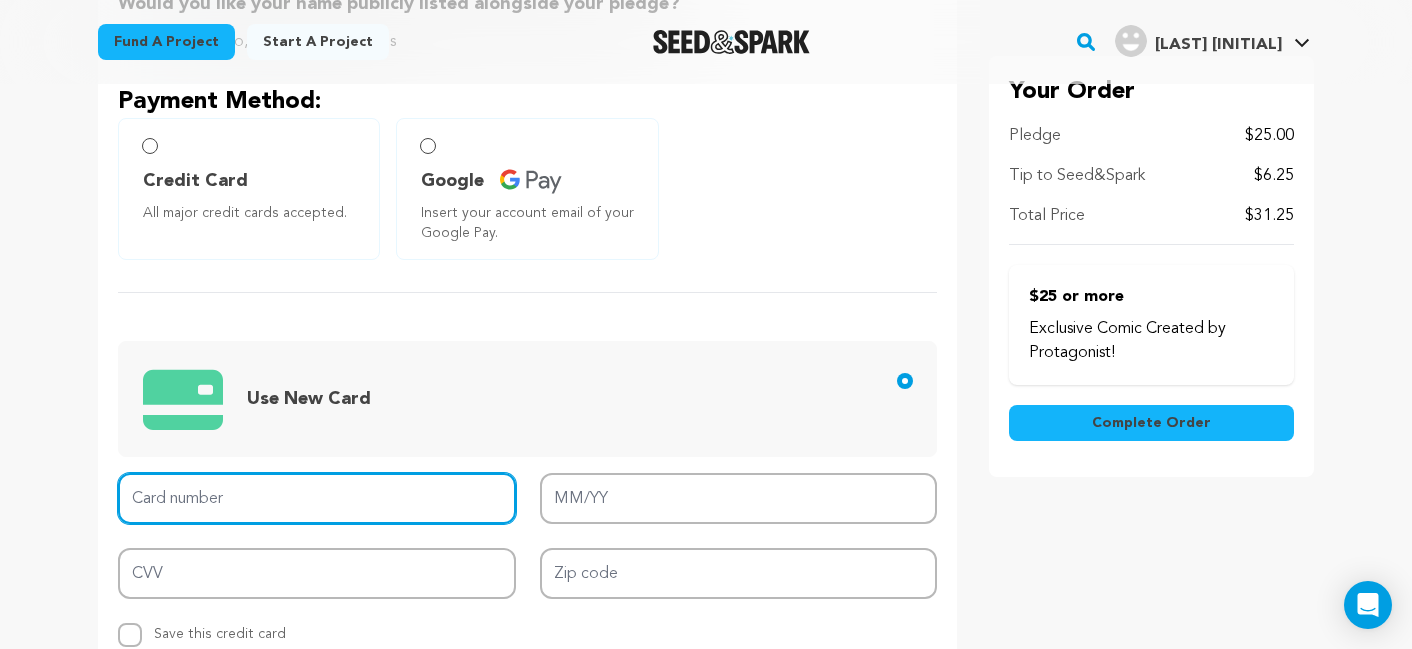click on "Card number" at bounding box center (317, 498) 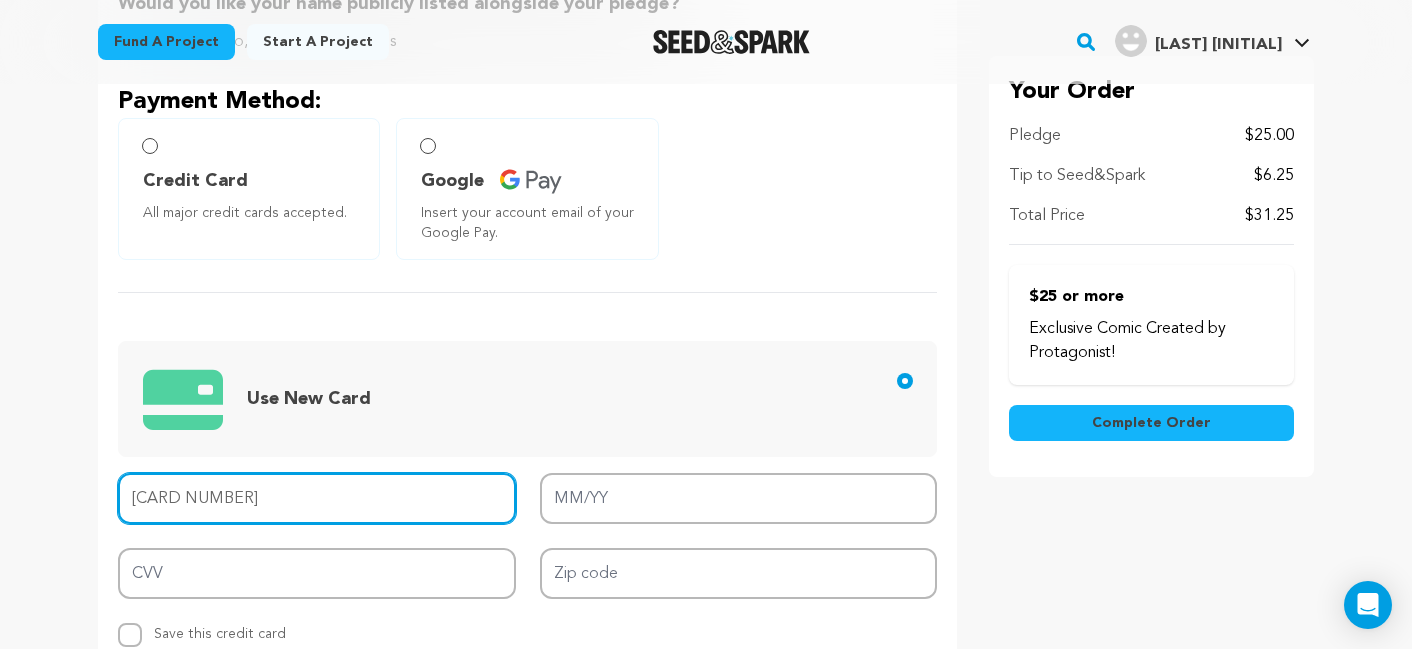 type on "4498 6720 8874 8881" 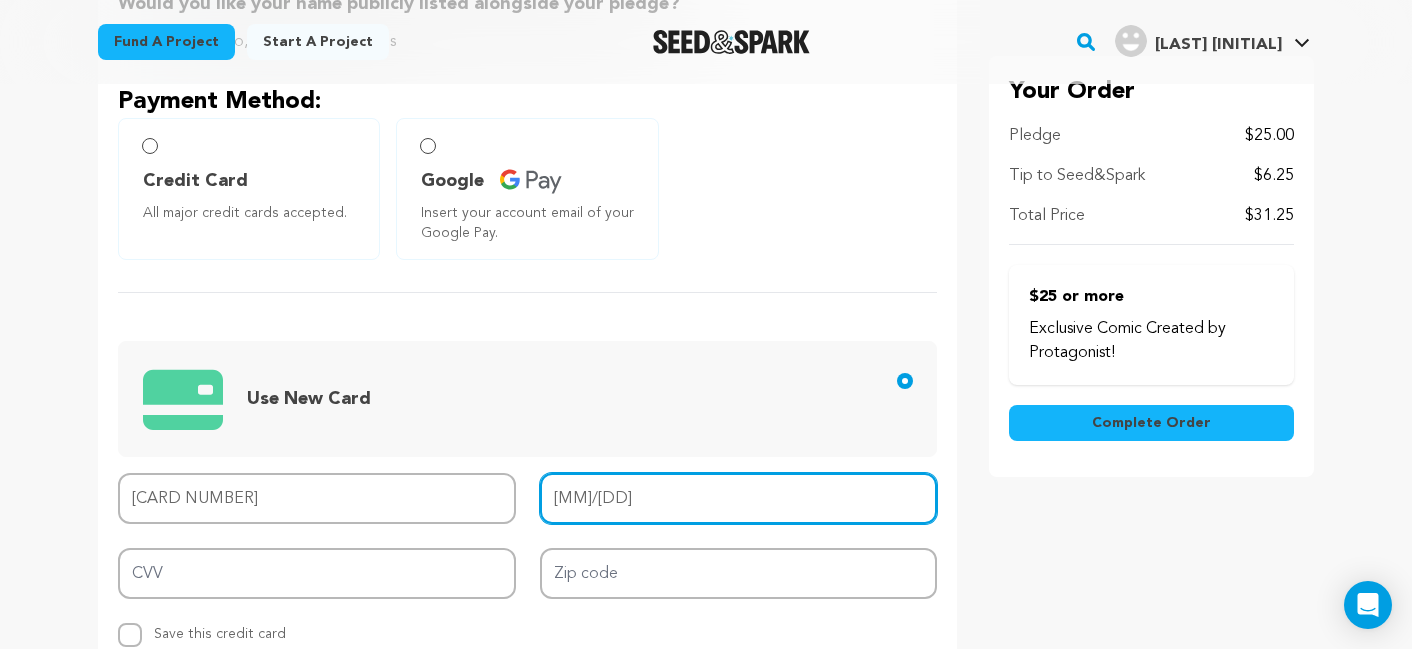 type on "689" 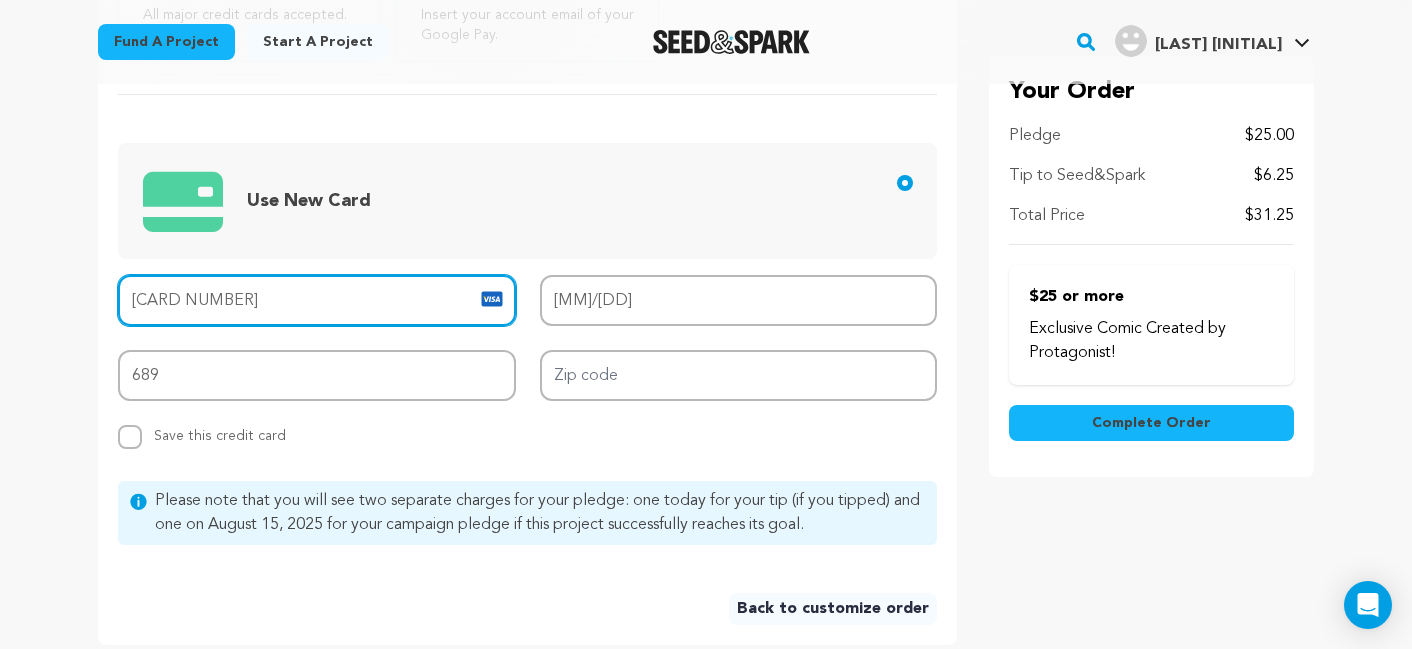 scroll, scrollTop: 775, scrollLeft: 0, axis: vertical 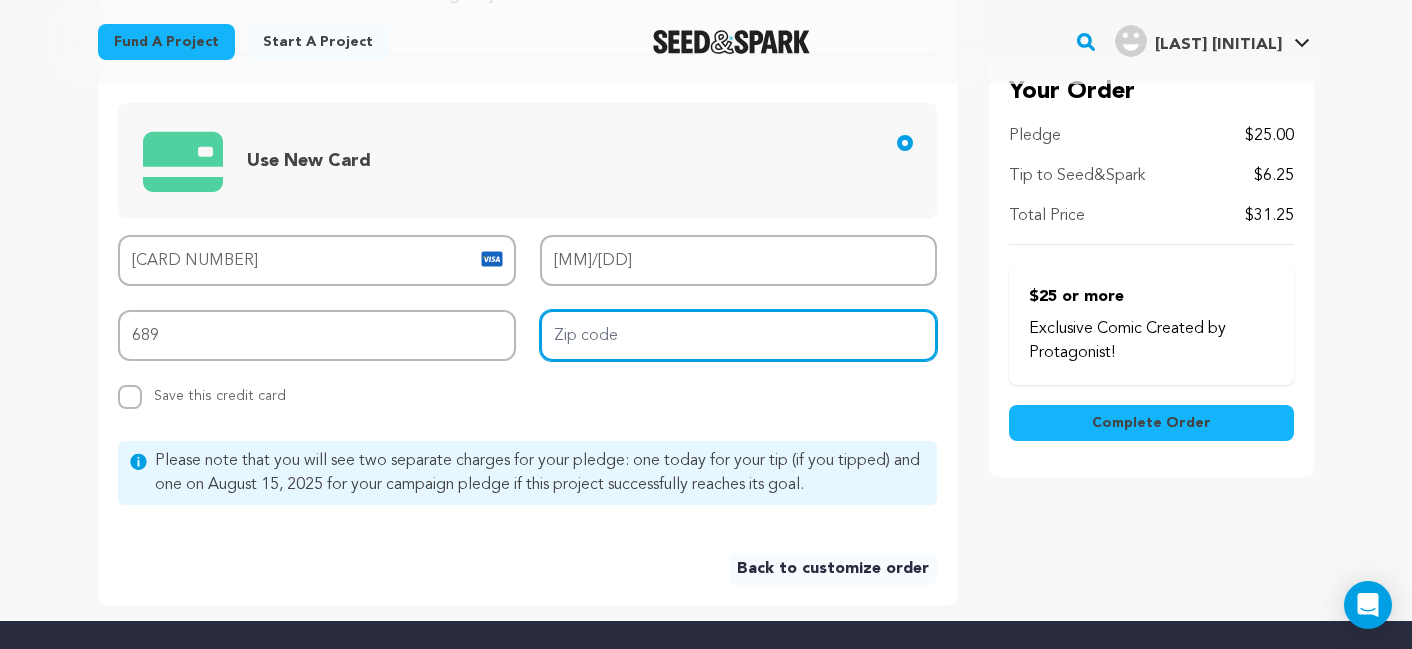 click on "Zip code" at bounding box center [739, 335] 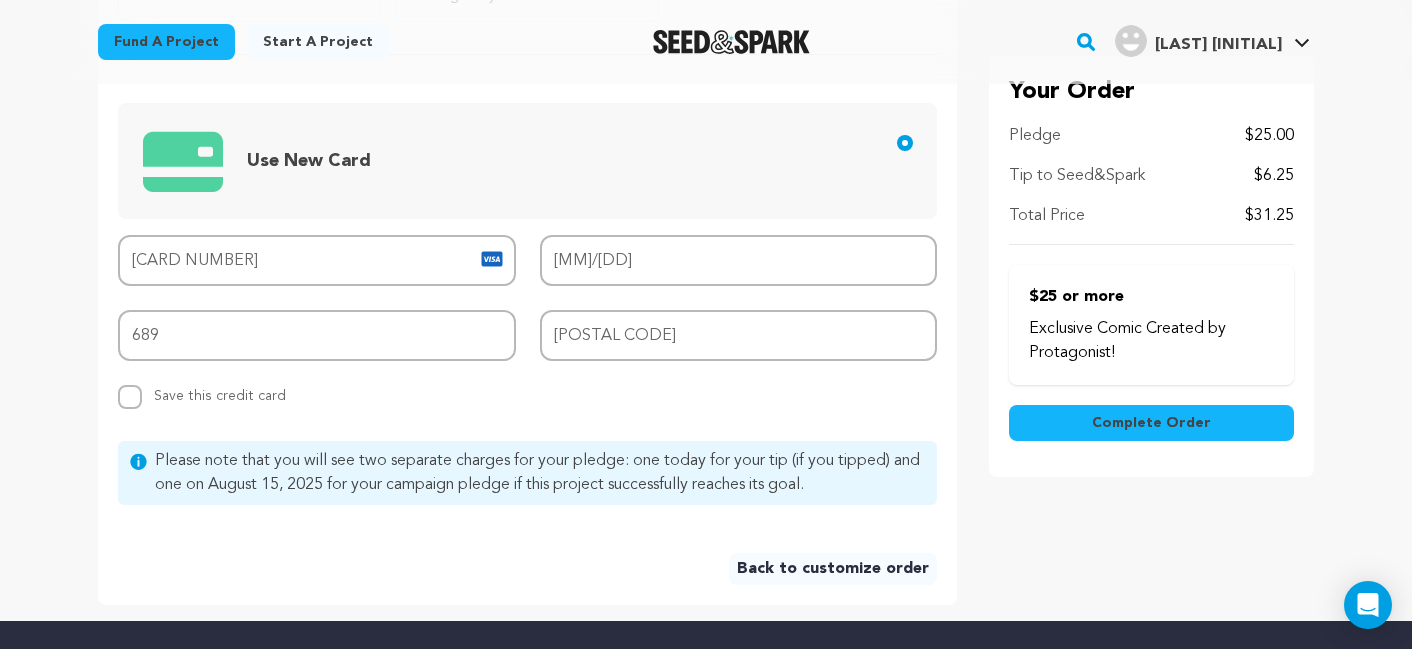 click on "Would you like your name publicly listed alongside your pledge?
Yes
No, keep me anonymous
Payment Method:
Credit Card
All major credit cards accepted." at bounding box center (527, 168) 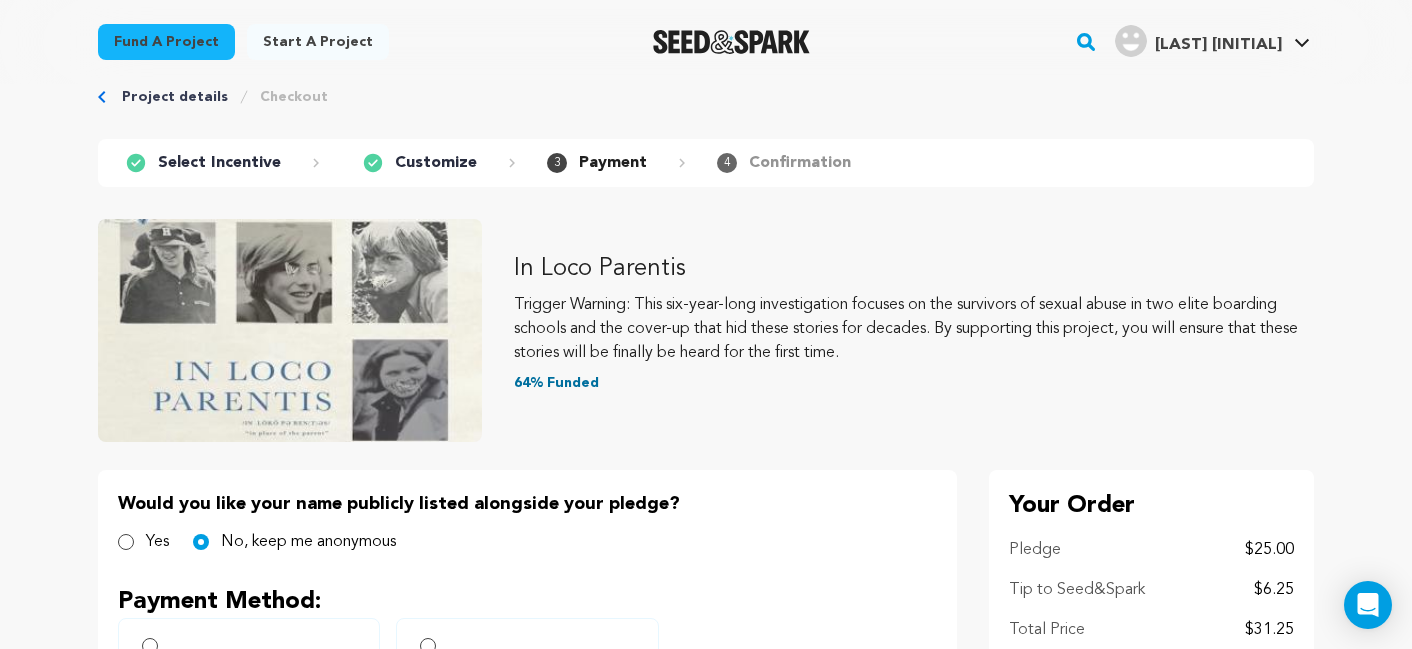 scroll, scrollTop: 54, scrollLeft: 0, axis: vertical 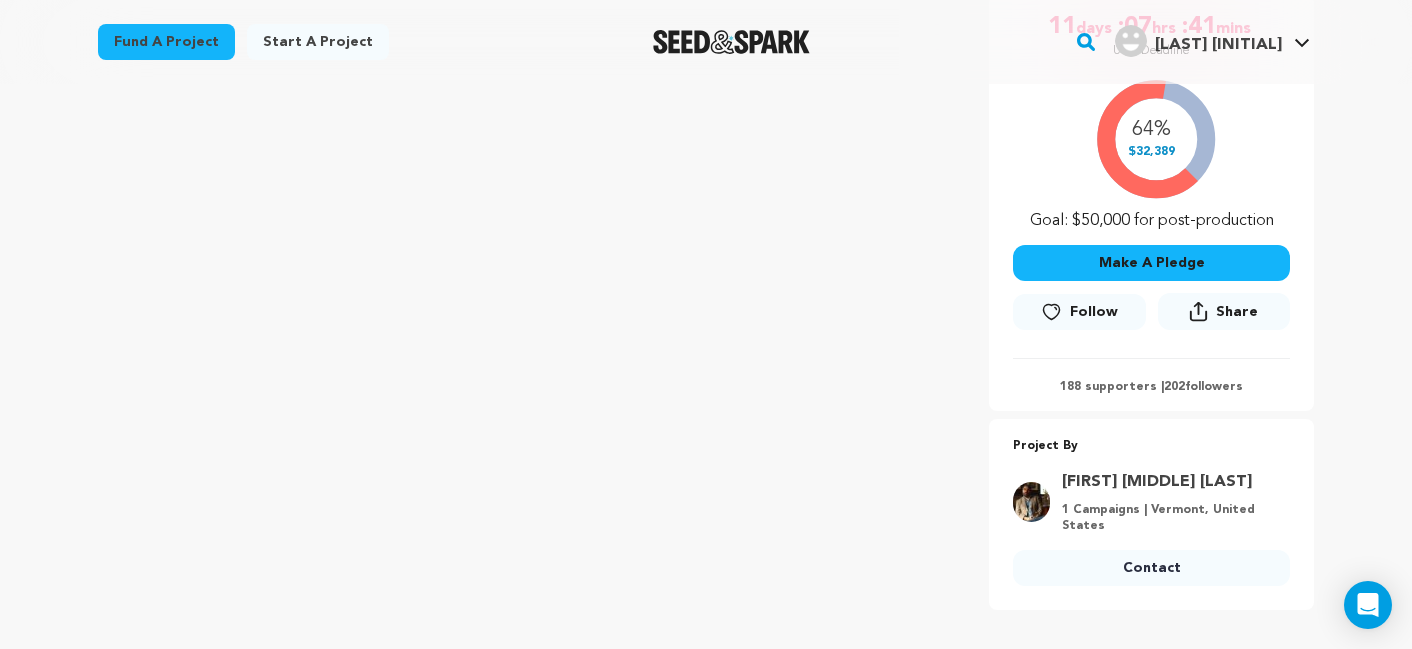 click on "Make A Pledge" at bounding box center (1151, 263) 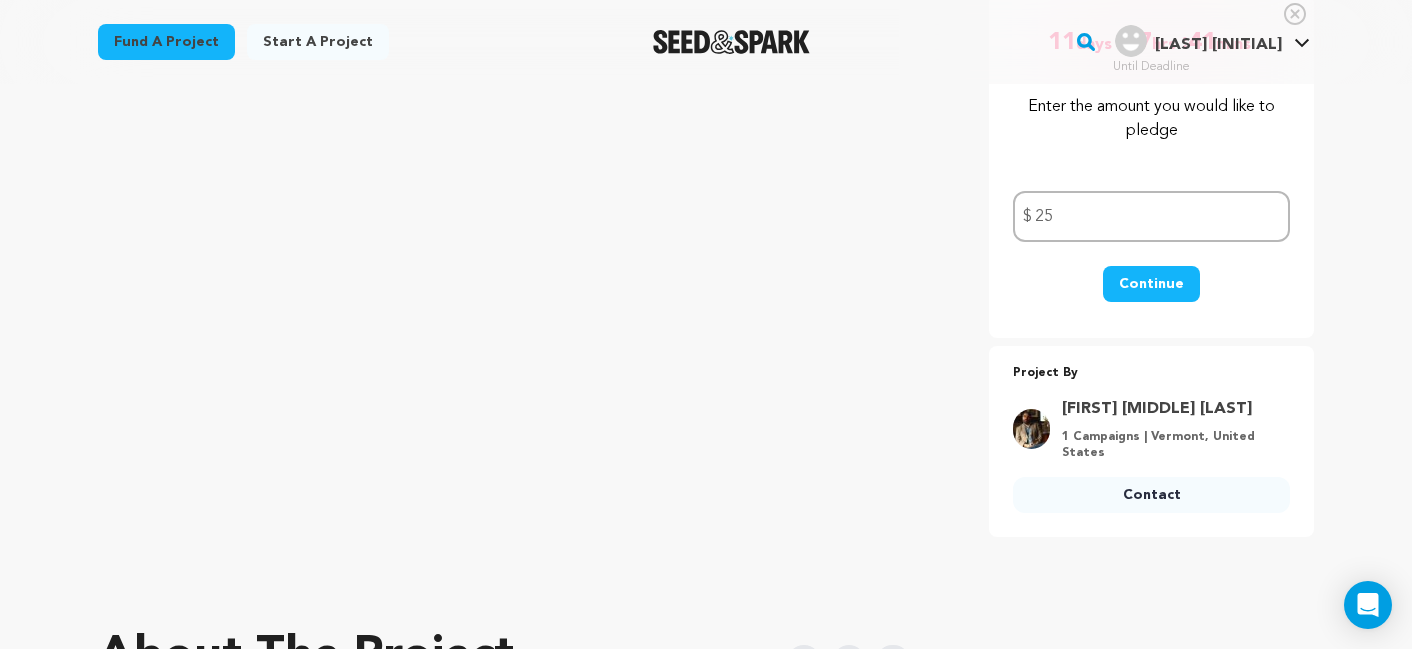 click on "Continue" at bounding box center (1151, 284) 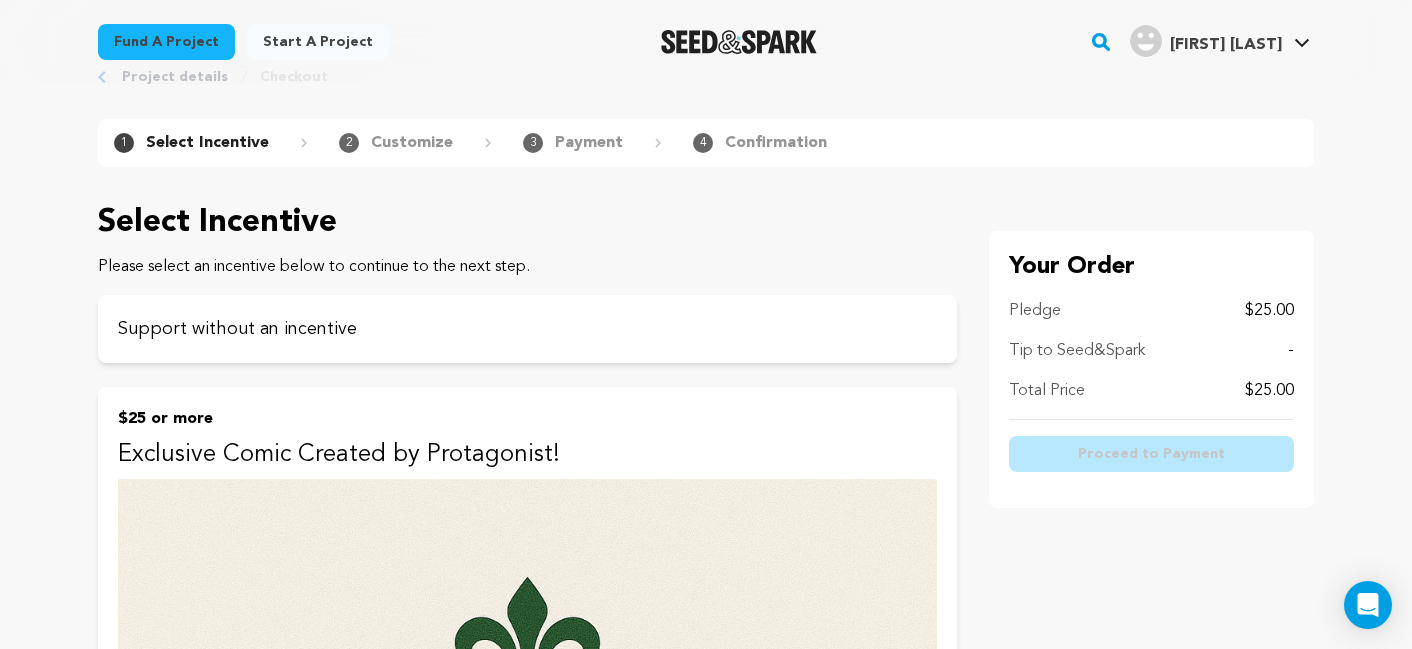 scroll, scrollTop: 66, scrollLeft: 0, axis: vertical 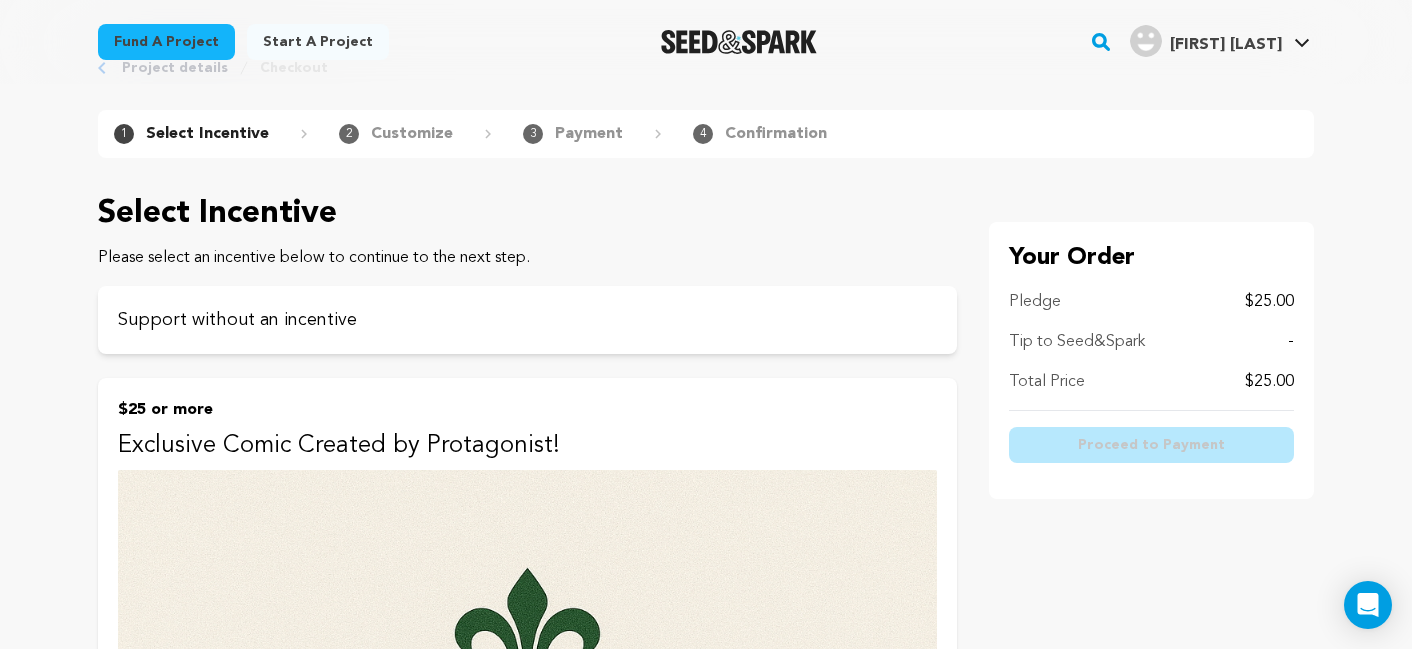 click on "Exclusive Comic Created by Protagonist!" at bounding box center [527, 446] 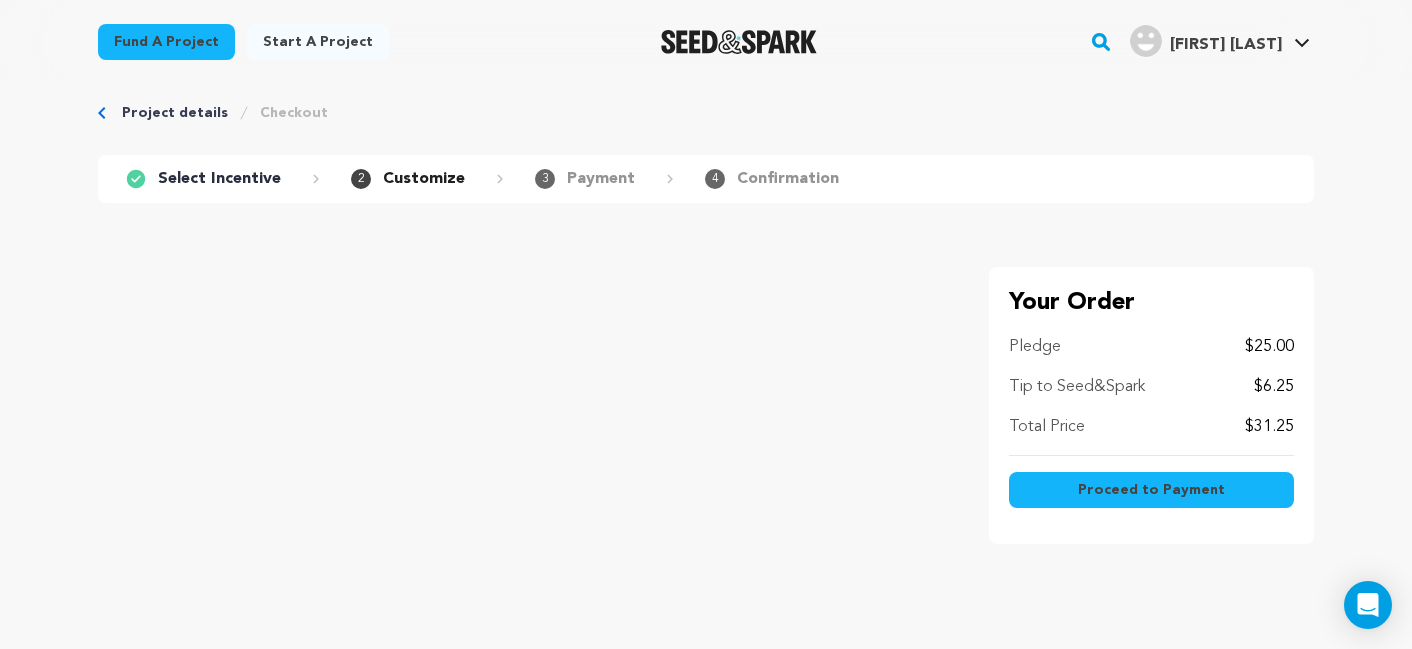 scroll, scrollTop: 0, scrollLeft: 0, axis: both 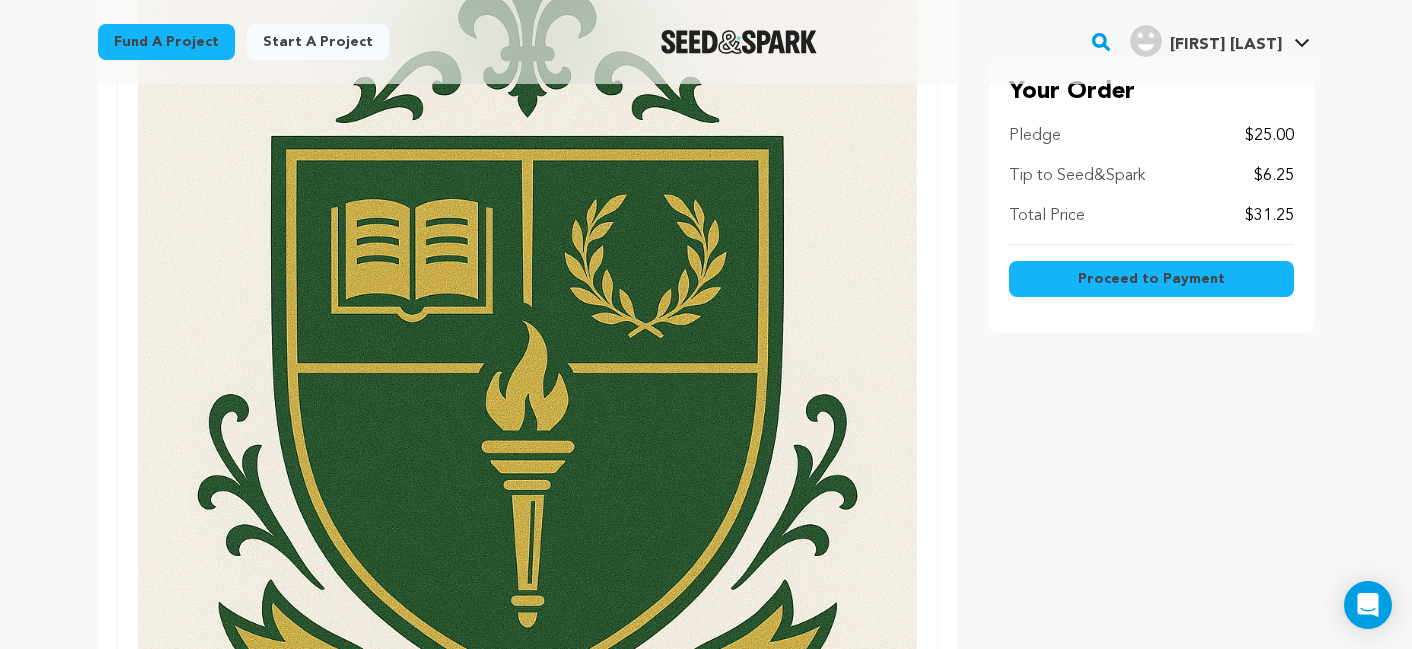 click at bounding box center [527, 446] 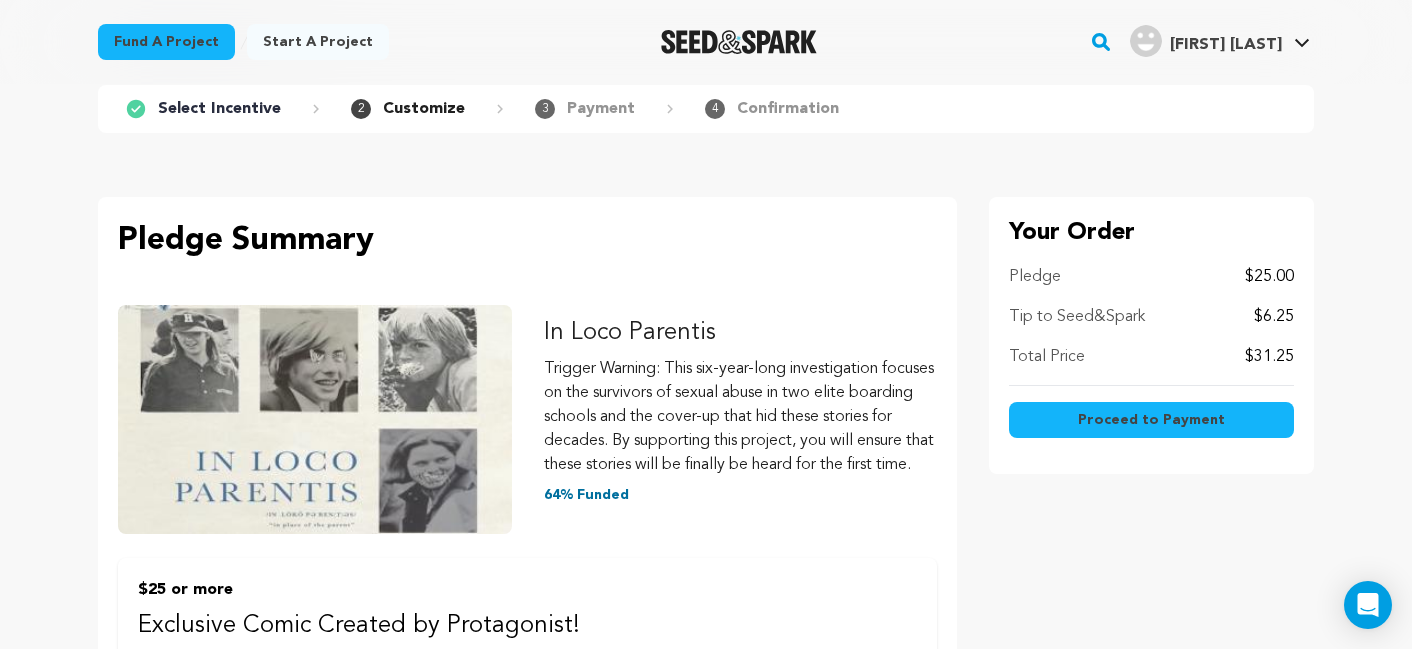 scroll, scrollTop: 111, scrollLeft: 0, axis: vertical 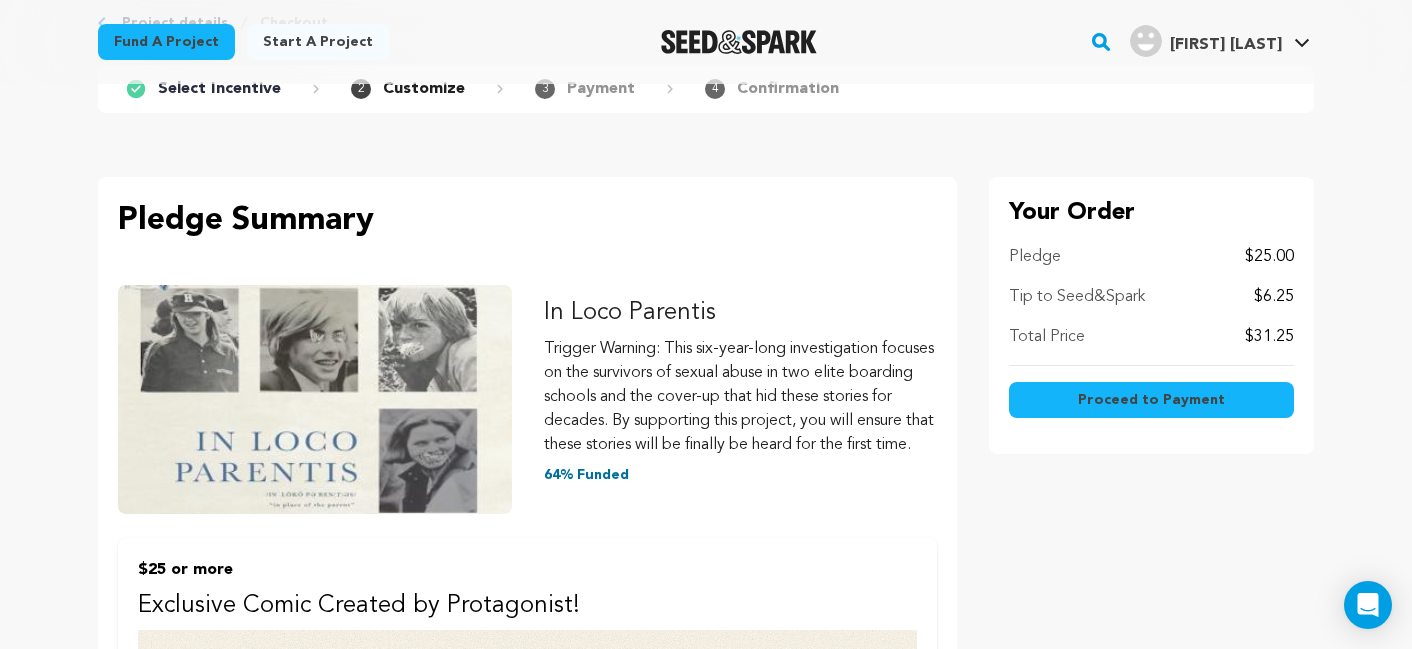 click on "Proceed to Payment" at bounding box center (1151, 400) 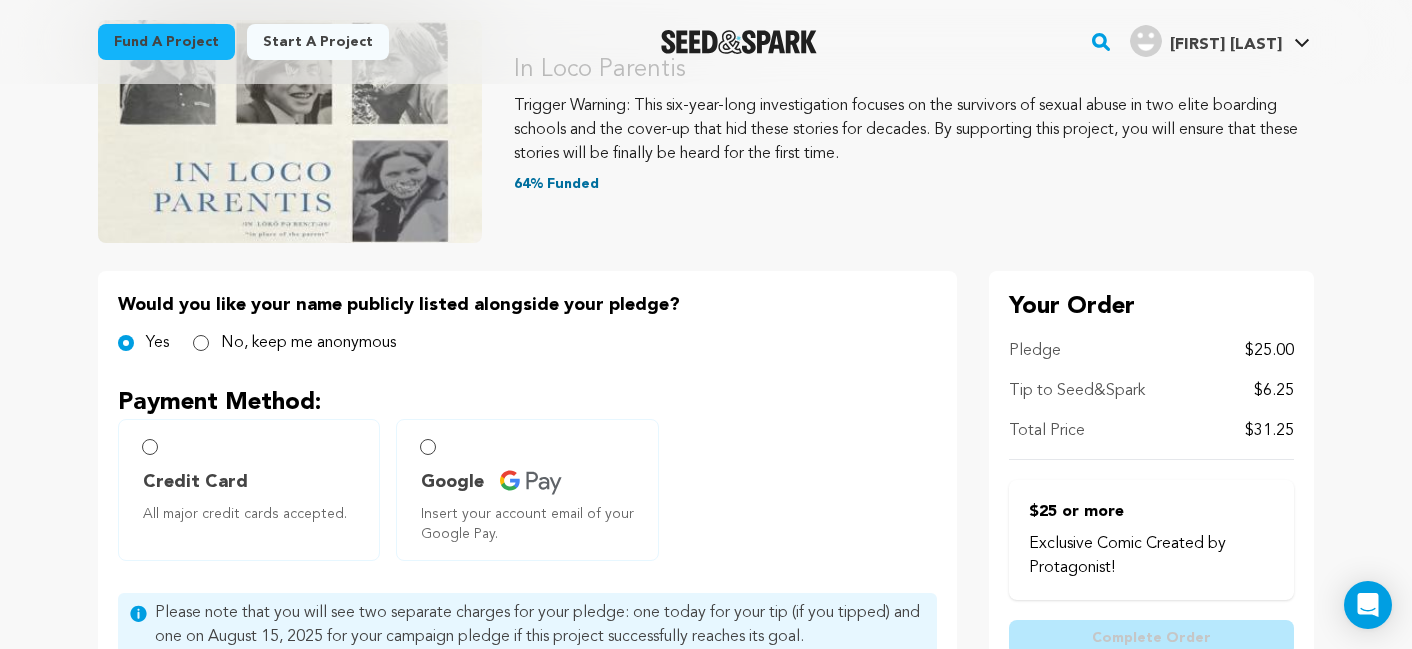 scroll, scrollTop: 190, scrollLeft: 0, axis: vertical 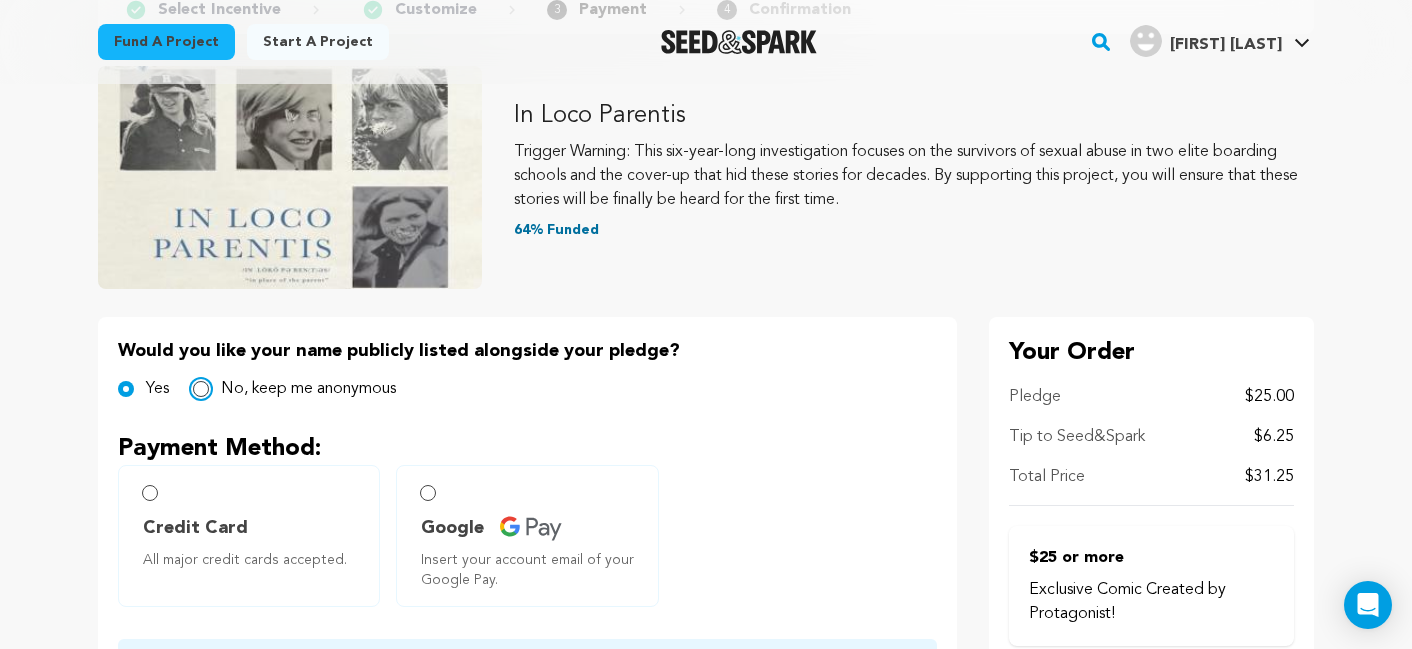click on "No, keep me anonymous" at bounding box center (201, 389) 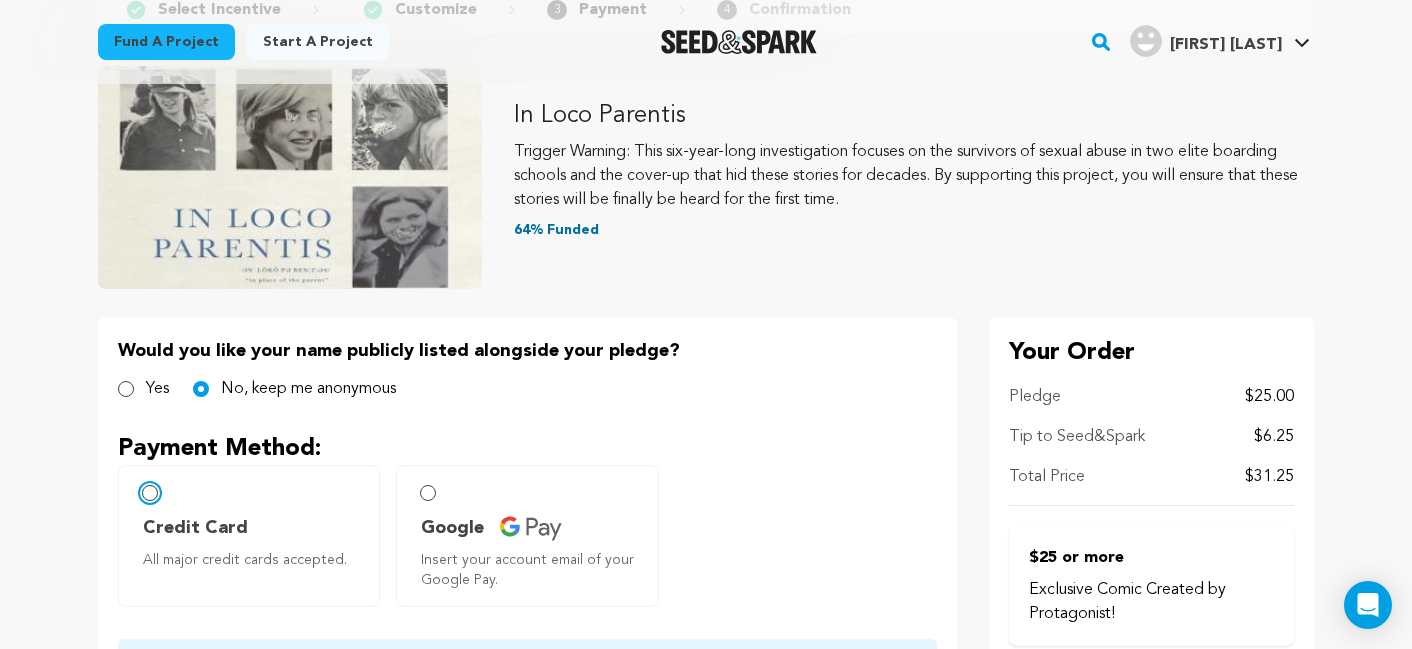 click on "Credit Card
All major credit cards accepted." at bounding box center (150, 493) 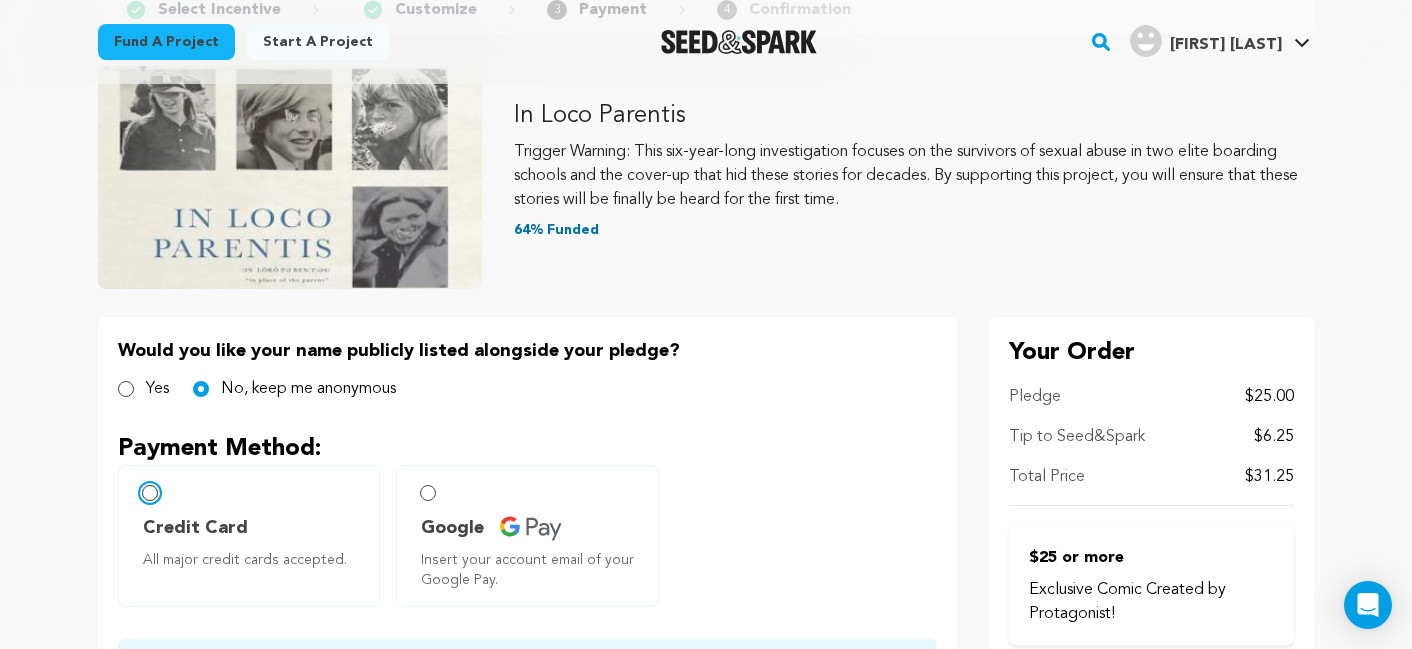 radio on "false" 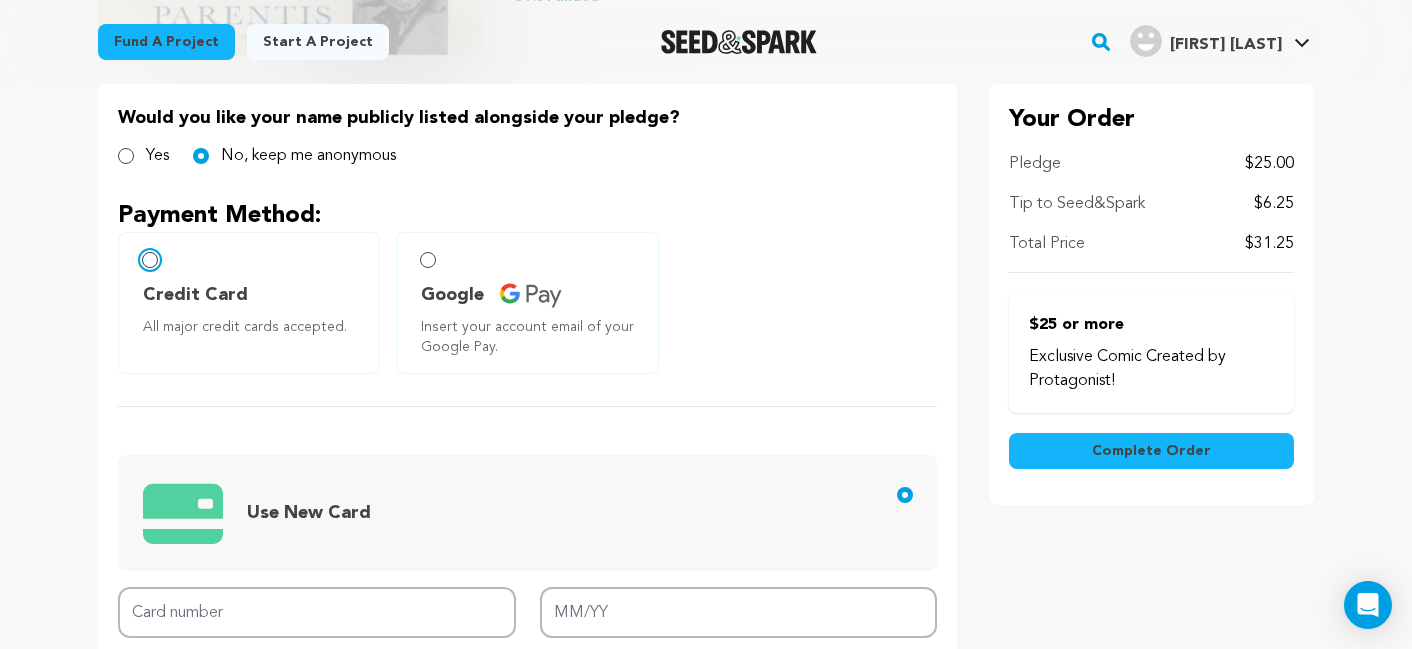 scroll, scrollTop: 525, scrollLeft: 0, axis: vertical 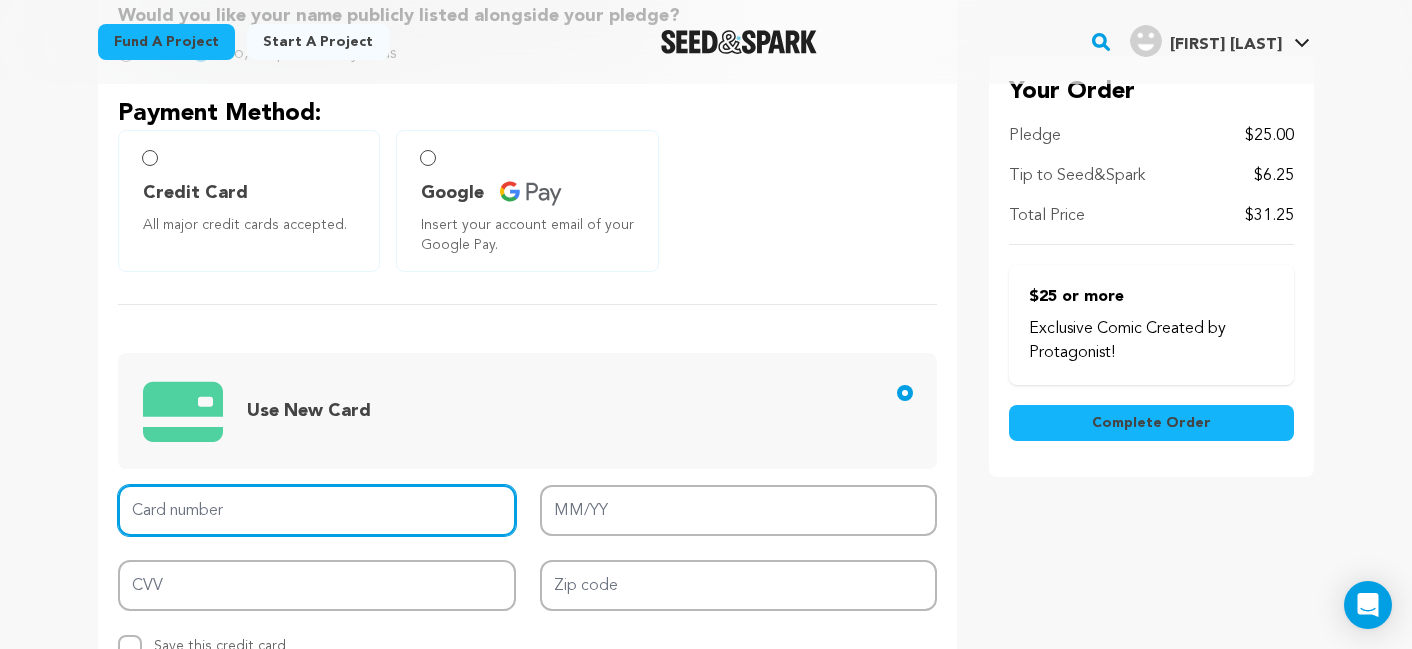click on "Card number" at bounding box center (317, 510) 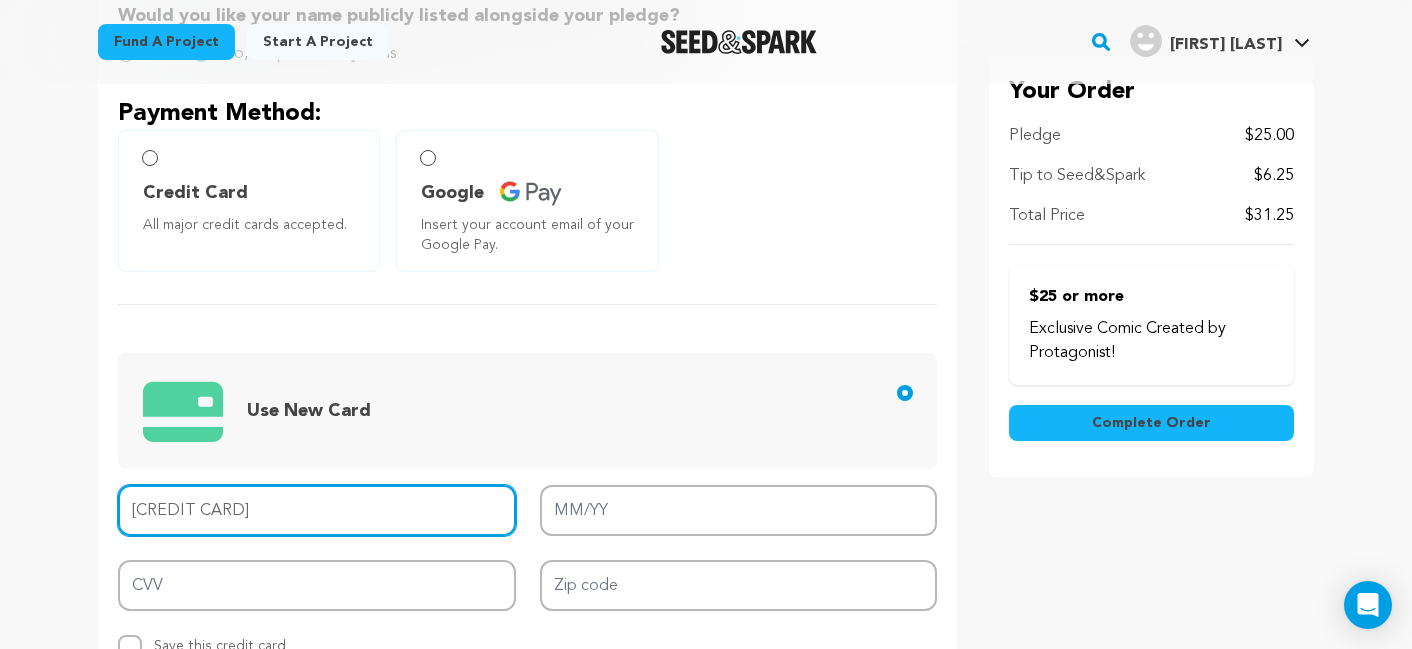 type on "[CREDIT CARD]" 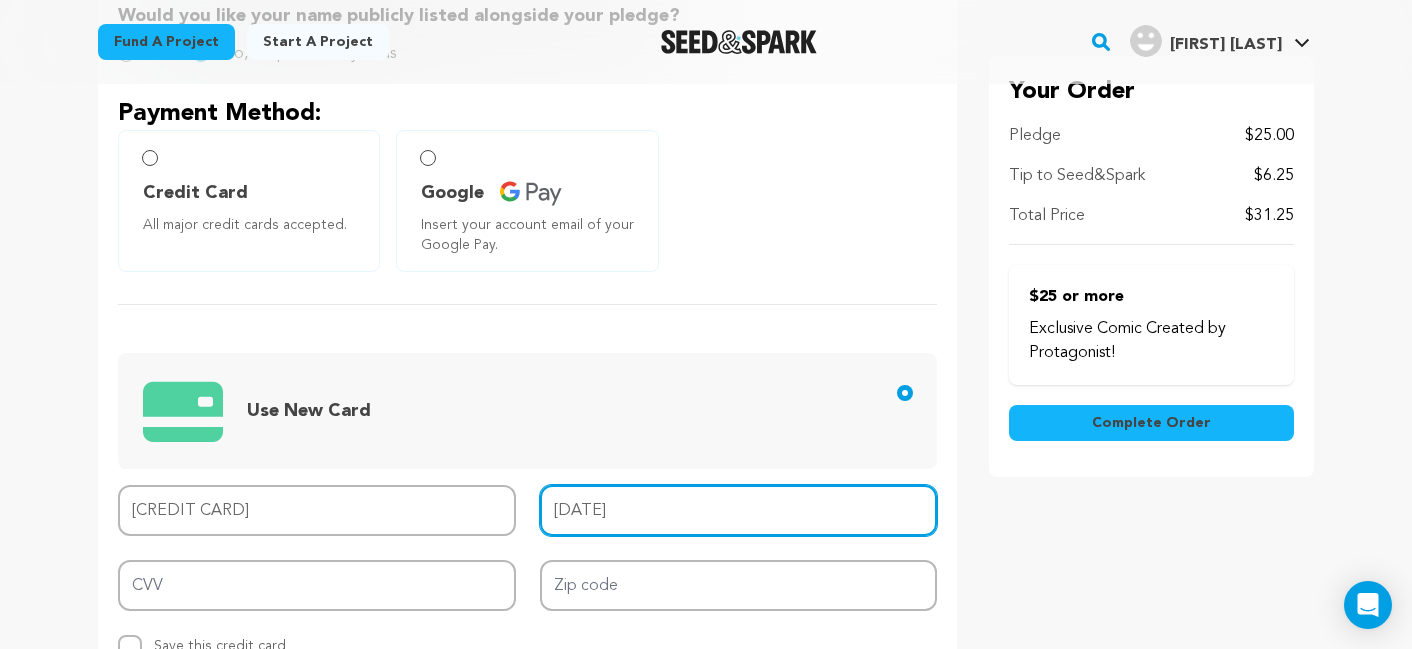 type on "689" 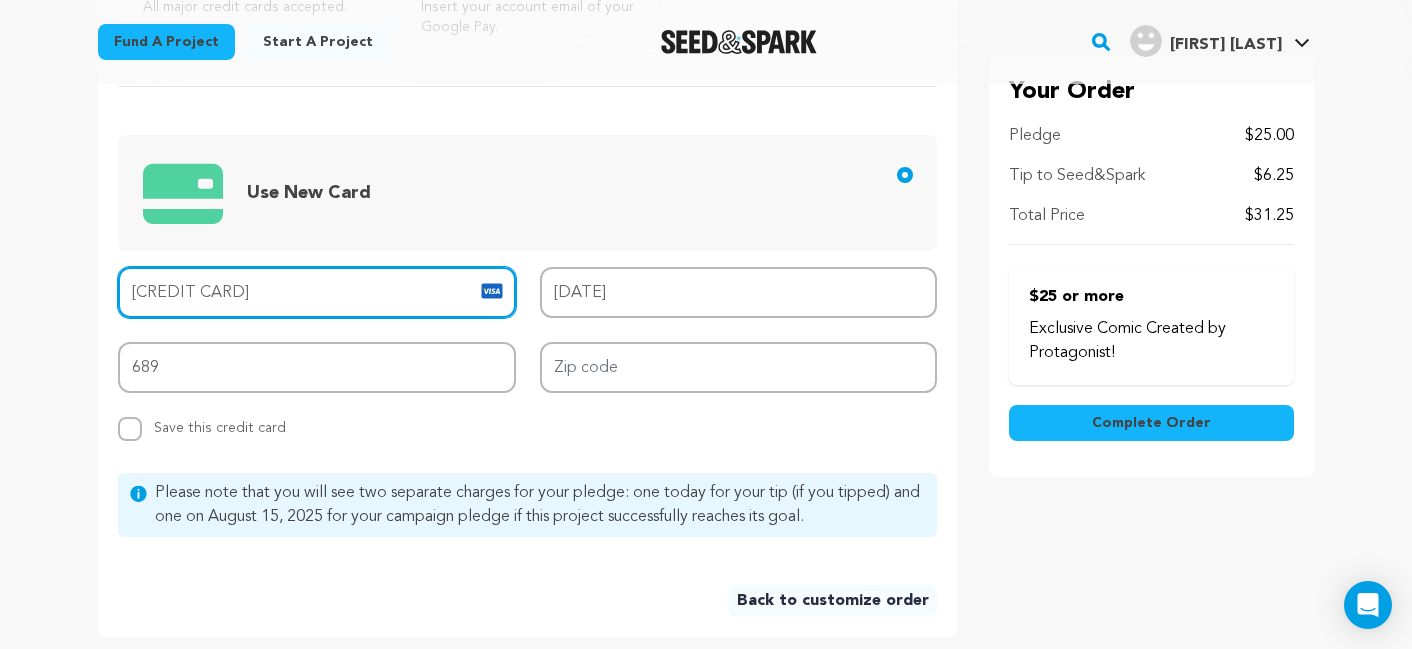 scroll, scrollTop: 749, scrollLeft: 0, axis: vertical 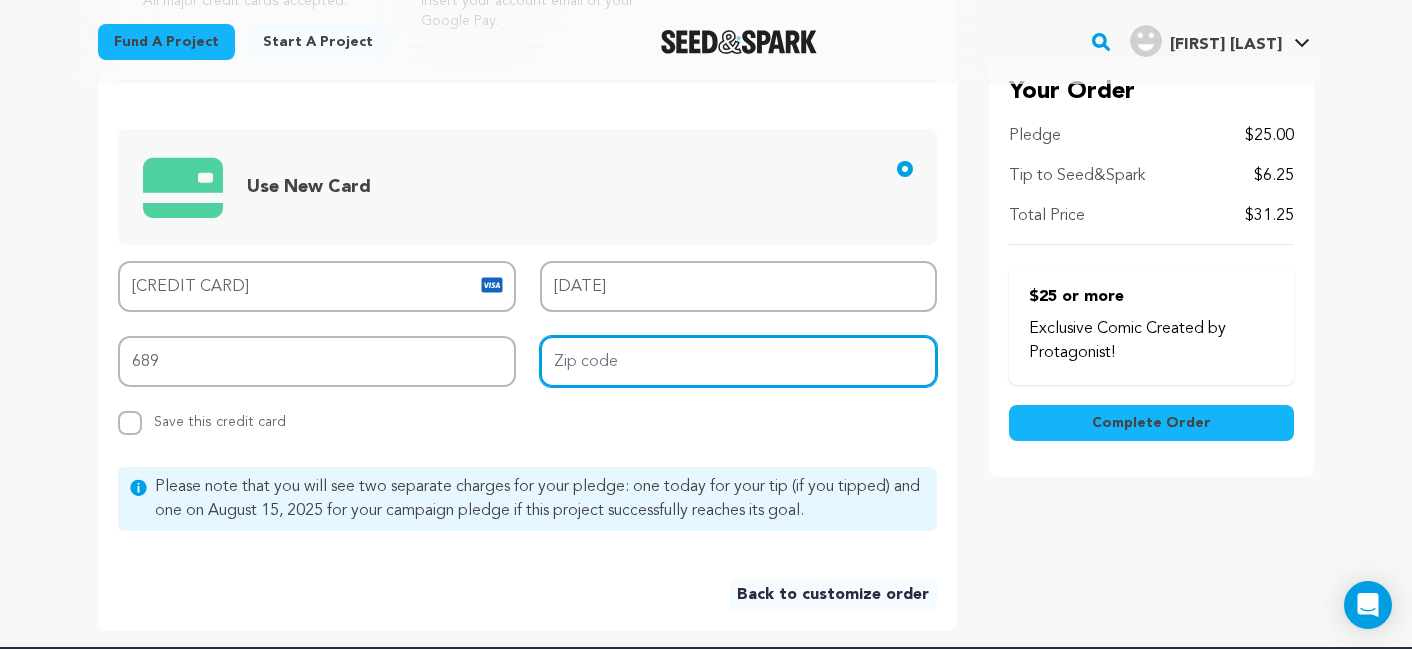 click on "Zip code" at bounding box center (739, 361) 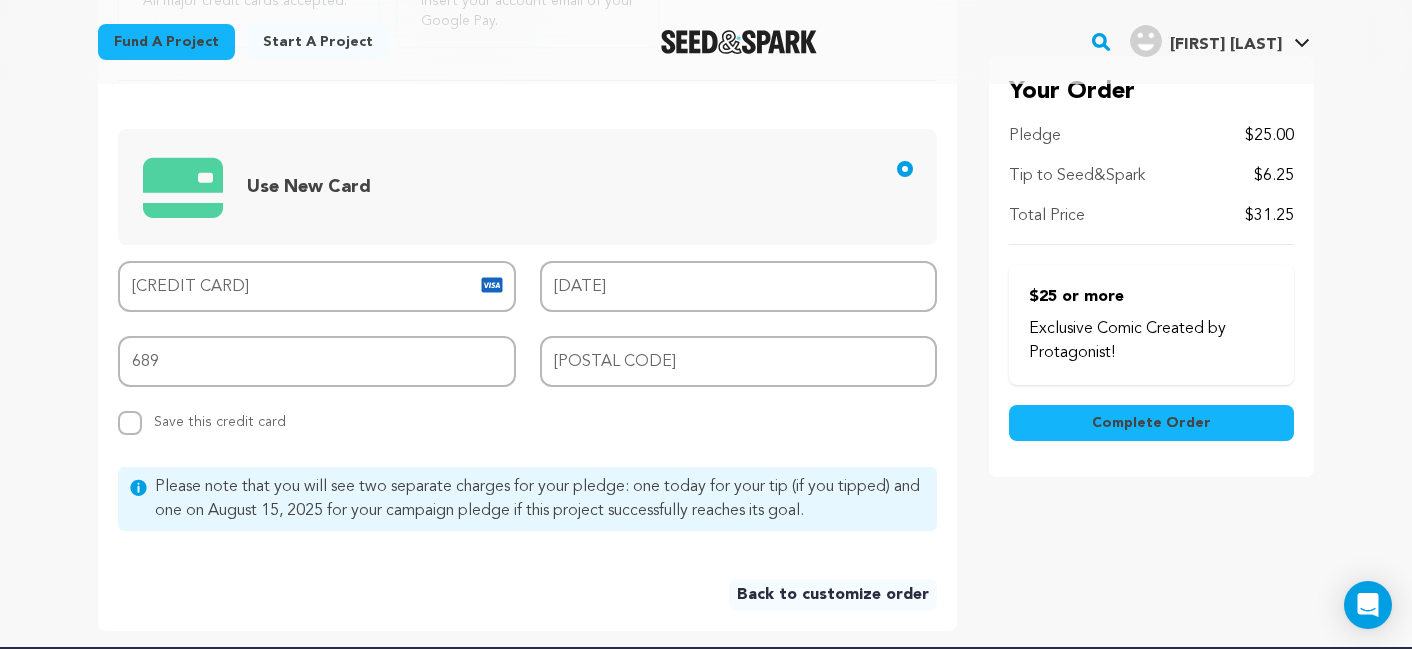 click on "Your Order
Pledge
$25.00
Tip to Seed&Spark
$6.25
Total Price
$31.25
Complete Order" at bounding box center (1151, 194) 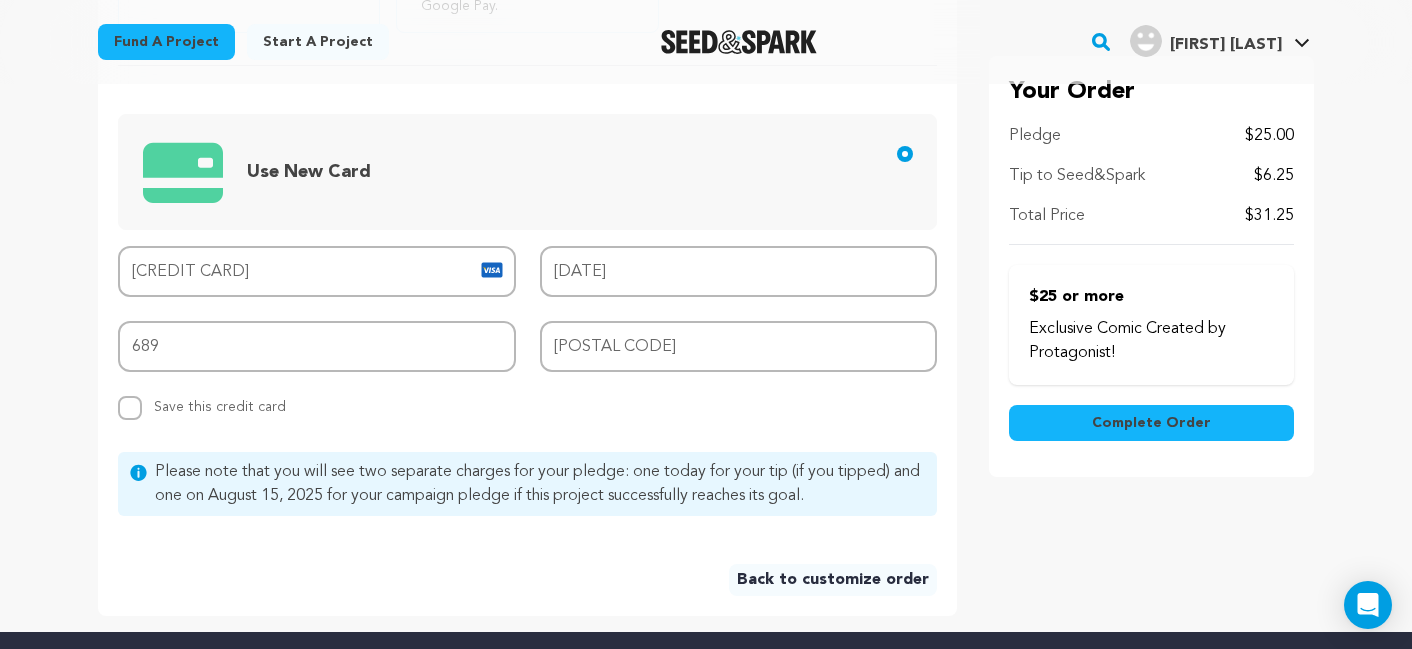 scroll, scrollTop: 721, scrollLeft: 0, axis: vertical 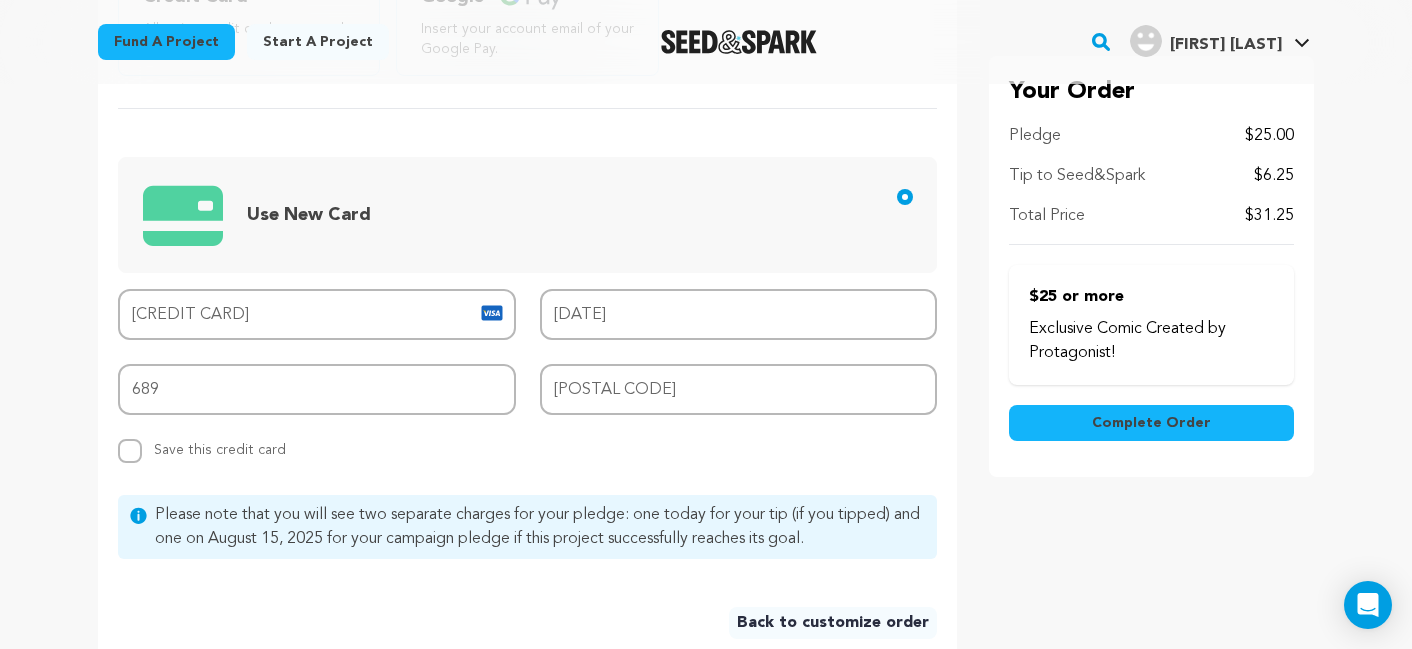 click on "Complete Order" at bounding box center [1151, 423] 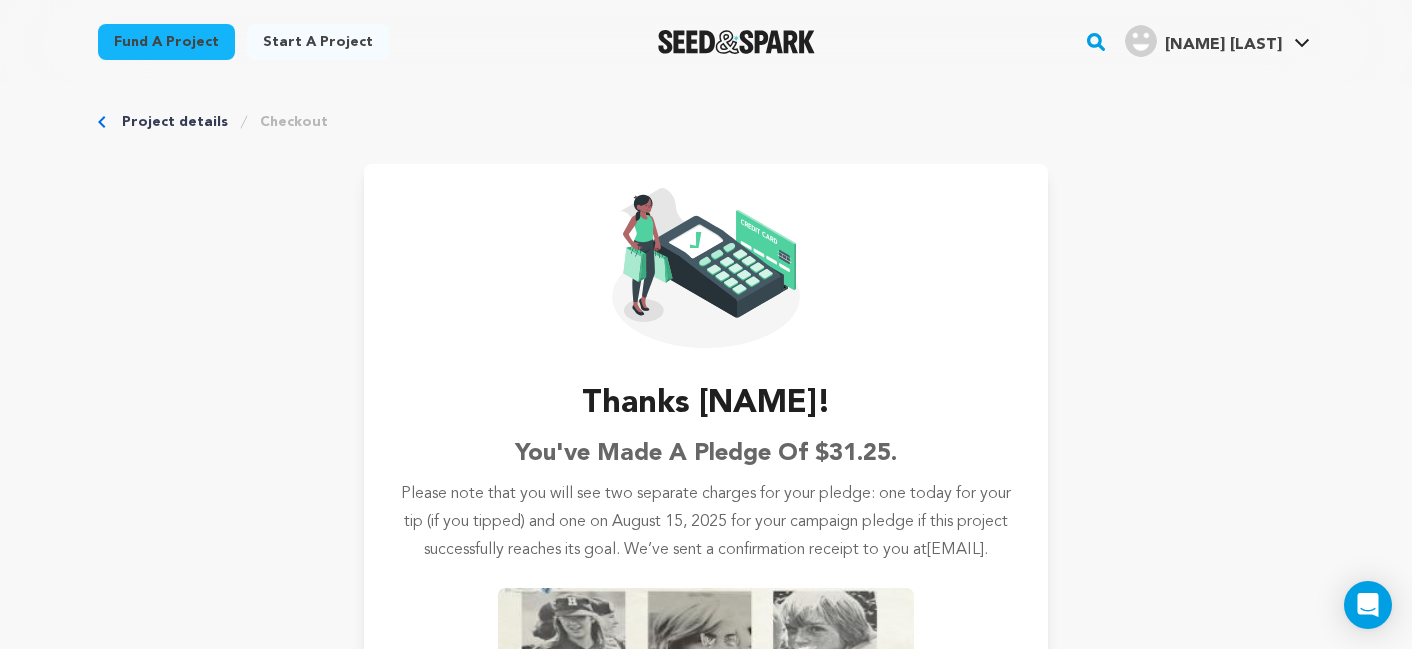 scroll, scrollTop: 17, scrollLeft: 0, axis: vertical 